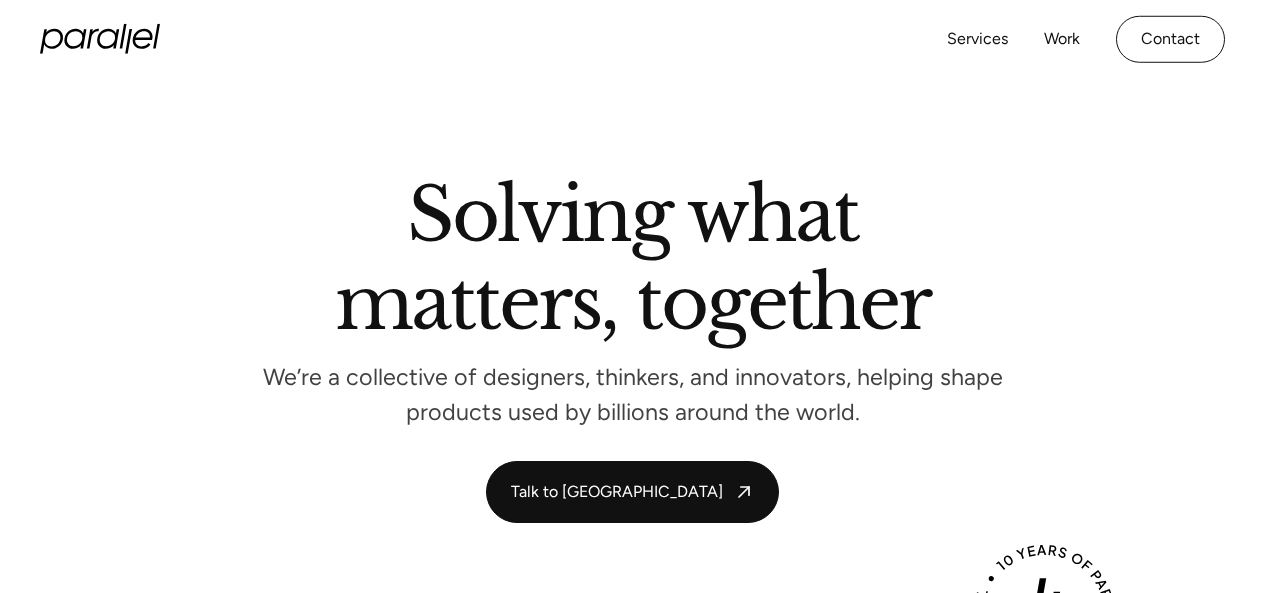 scroll, scrollTop: 6308, scrollLeft: 0, axis: vertical 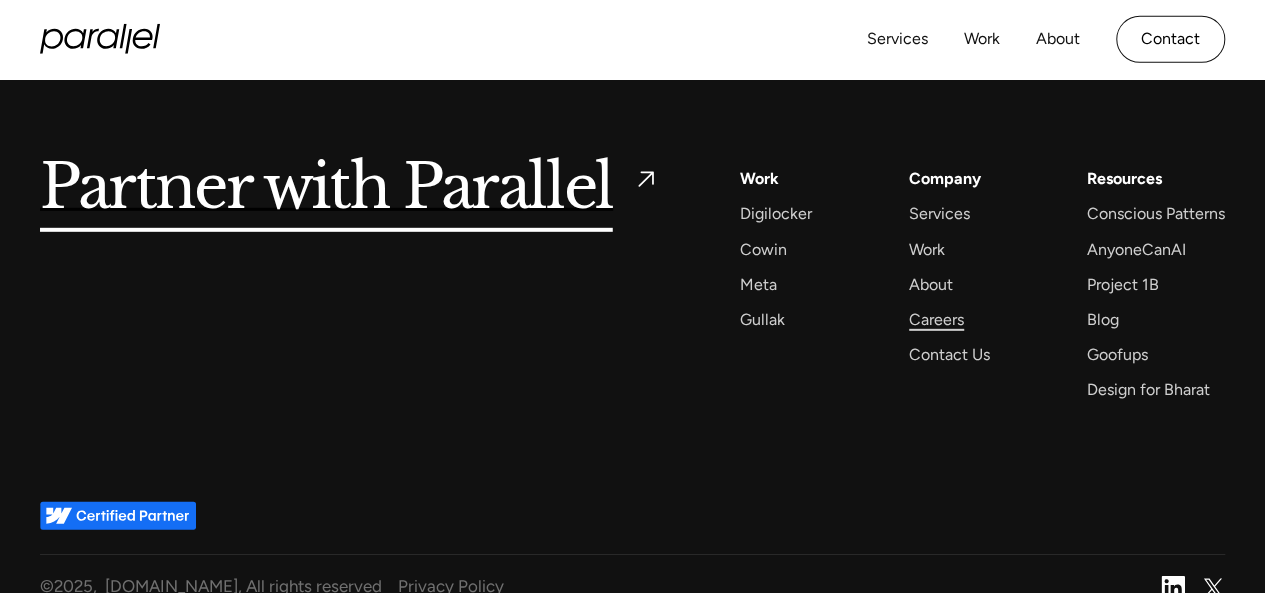 click on "Careers" at bounding box center (936, 319) 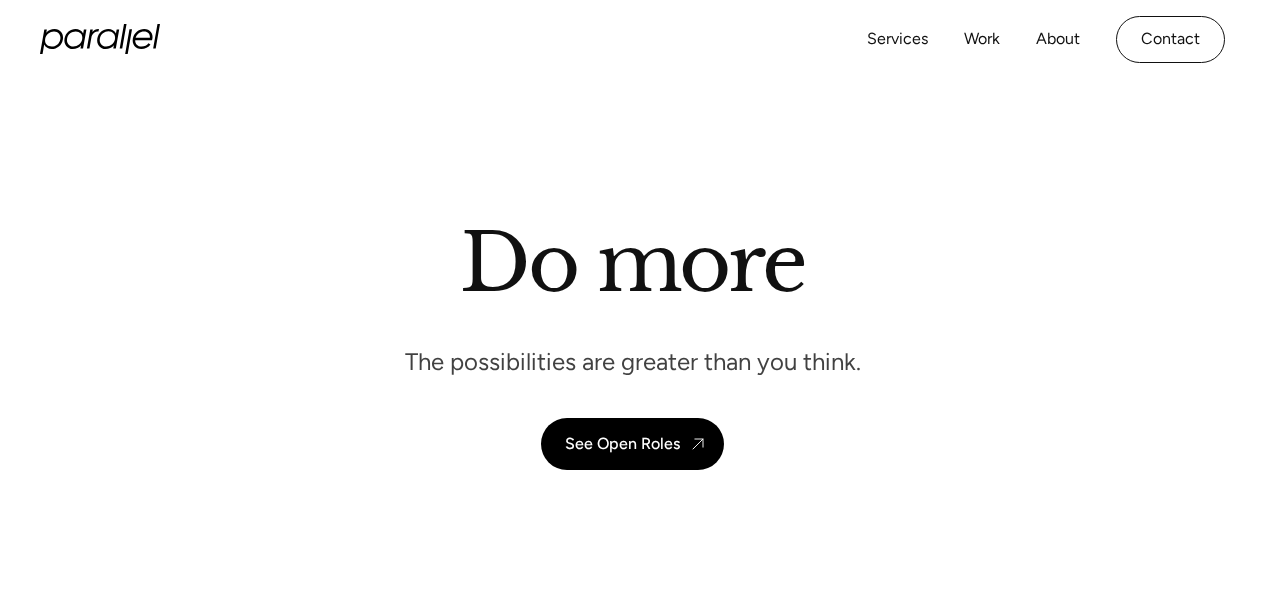 scroll, scrollTop: 0, scrollLeft: 0, axis: both 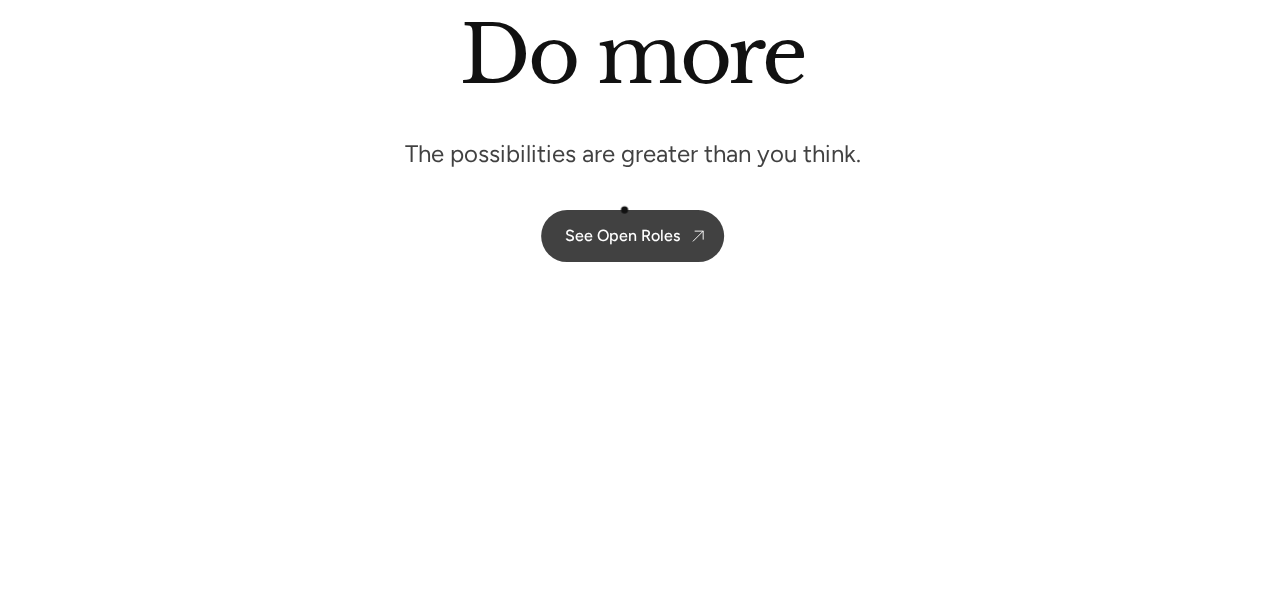 click on "See Open Roles" at bounding box center (632, 236) 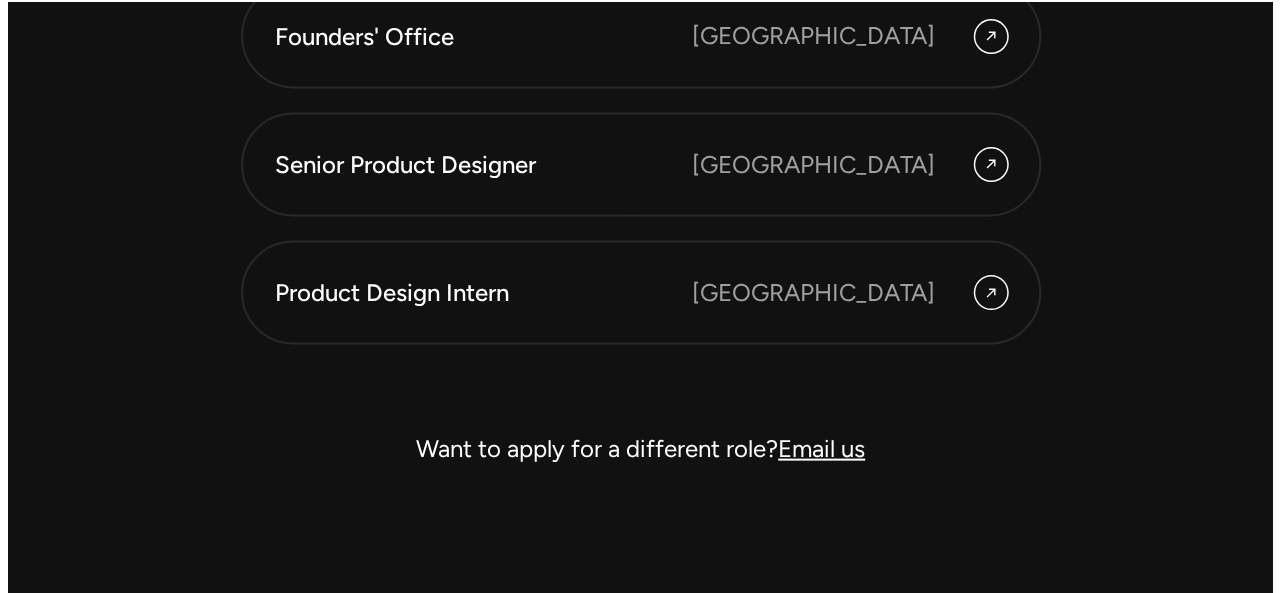 scroll, scrollTop: 5693, scrollLeft: 0, axis: vertical 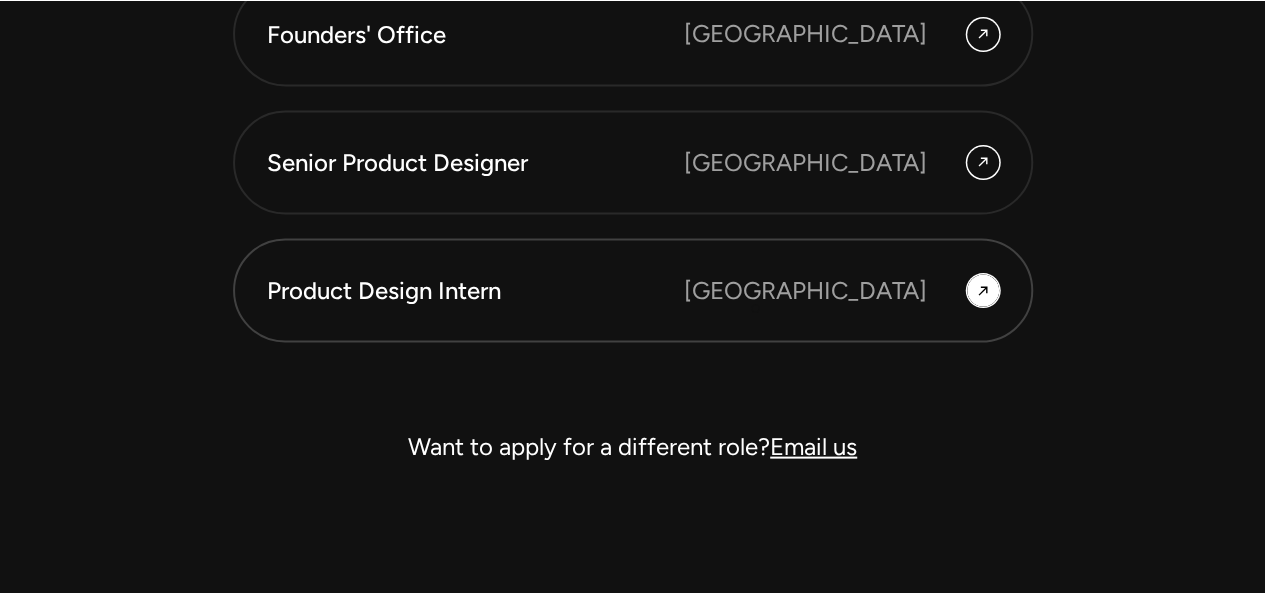 click on "Product Design Intern
Bangalore" at bounding box center (633, 291) 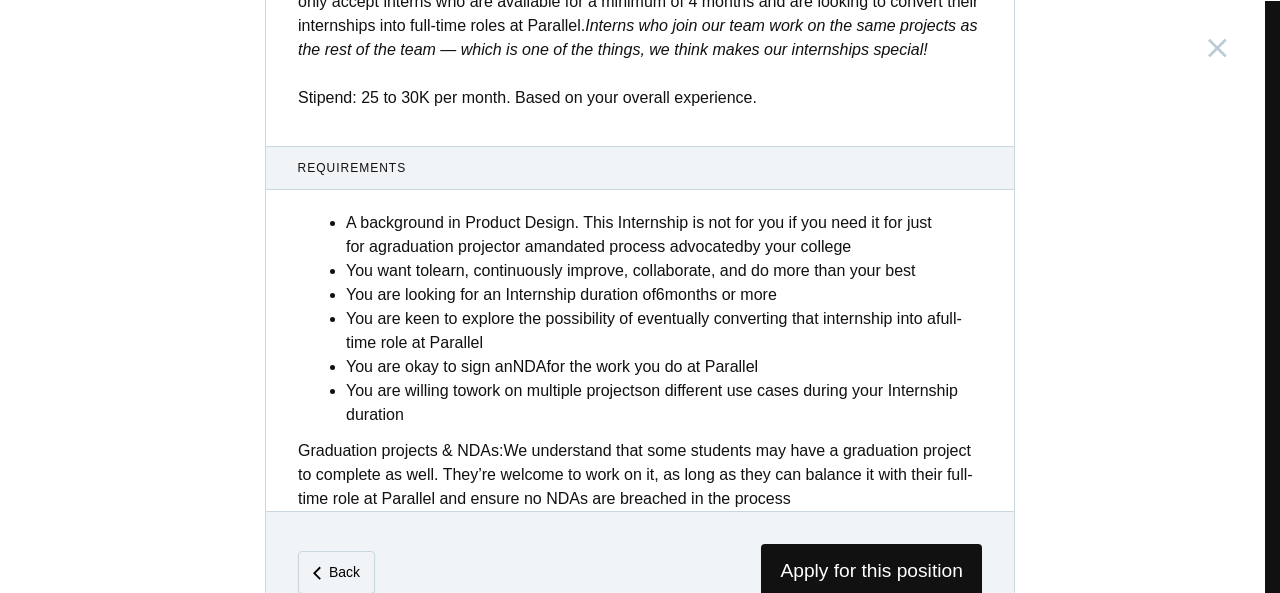 scroll, scrollTop: 920, scrollLeft: 0, axis: vertical 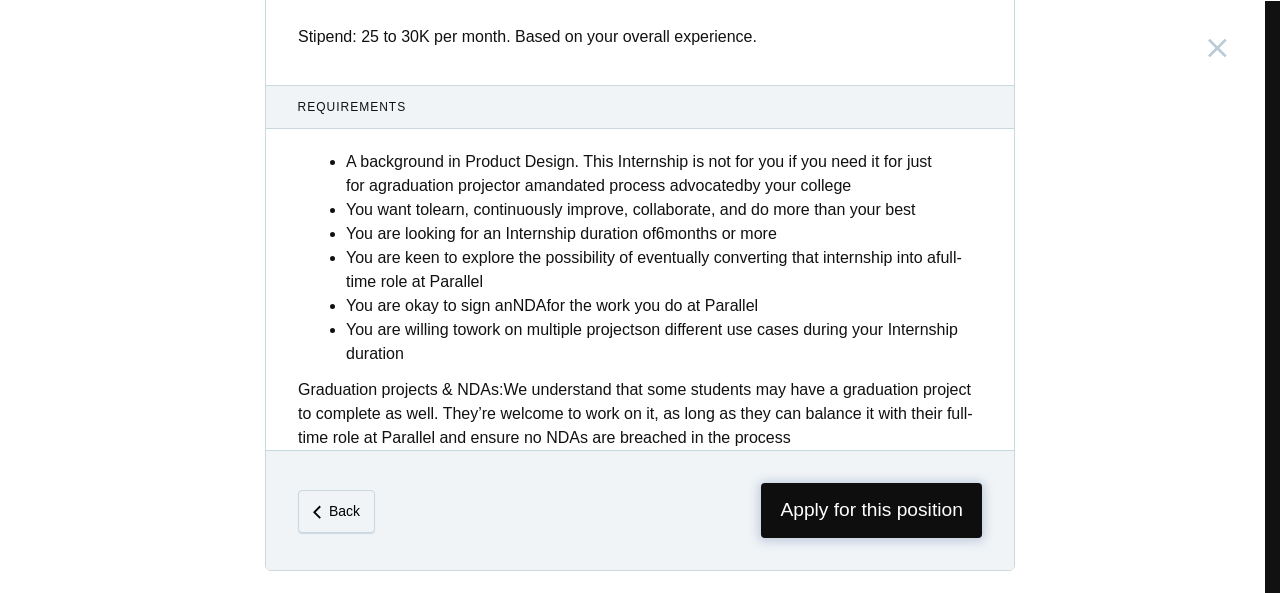 click on "Apply for this position" at bounding box center (871, 510) 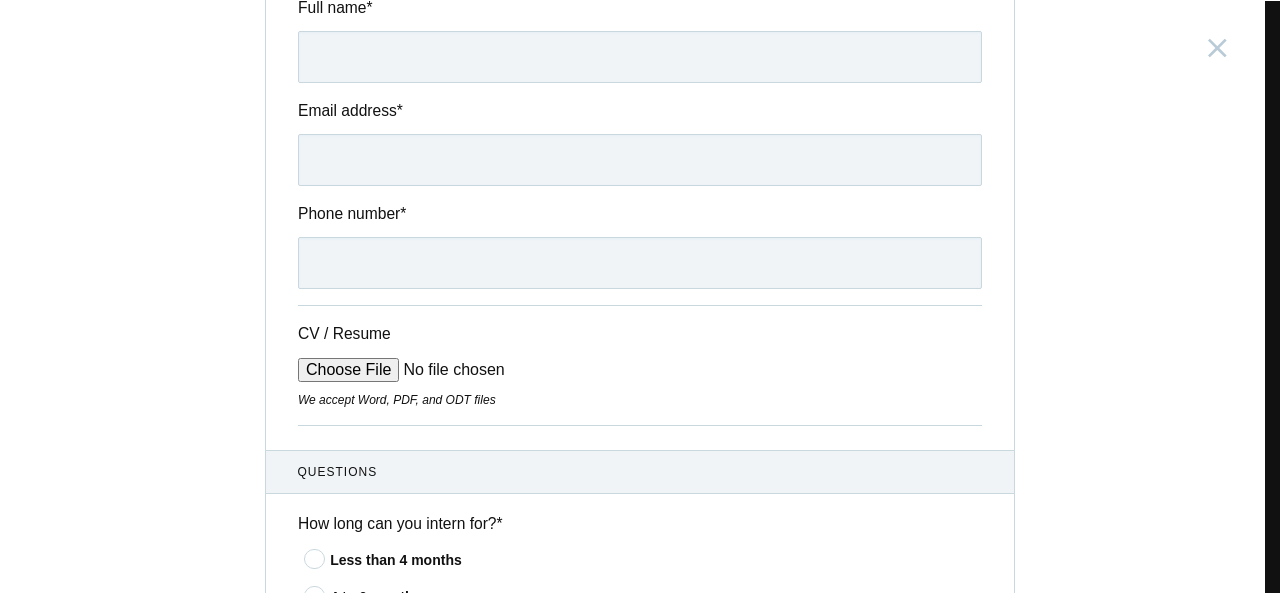 scroll, scrollTop: 241, scrollLeft: 0, axis: vertical 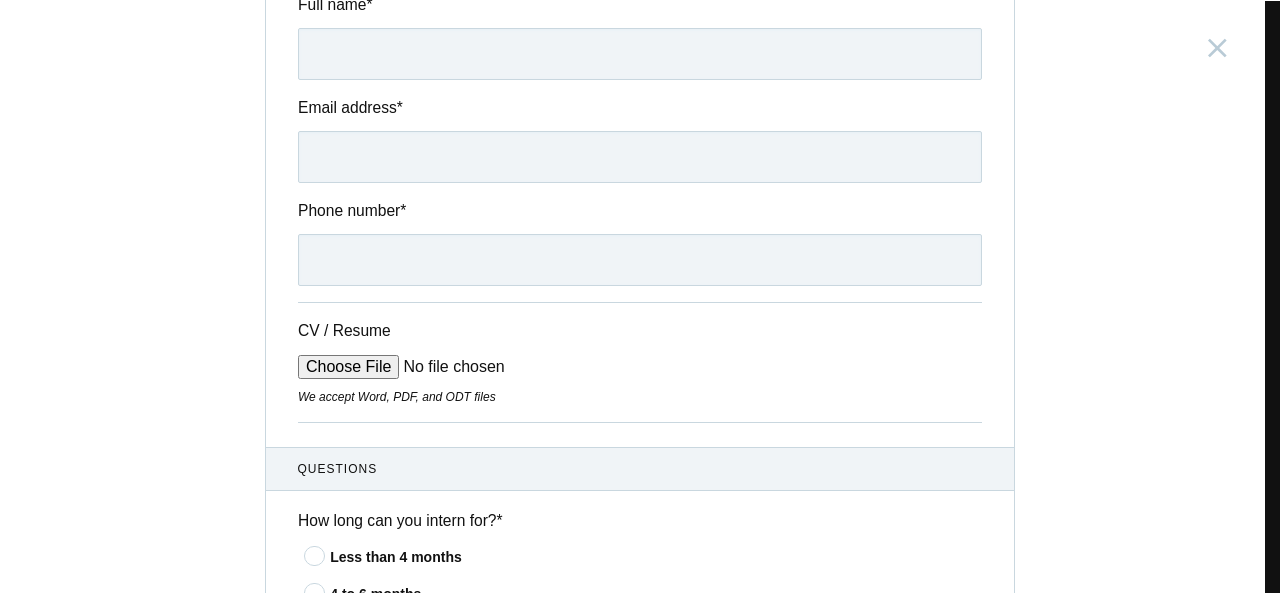 click on "CV / Resume" at bounding box center [449, 367] 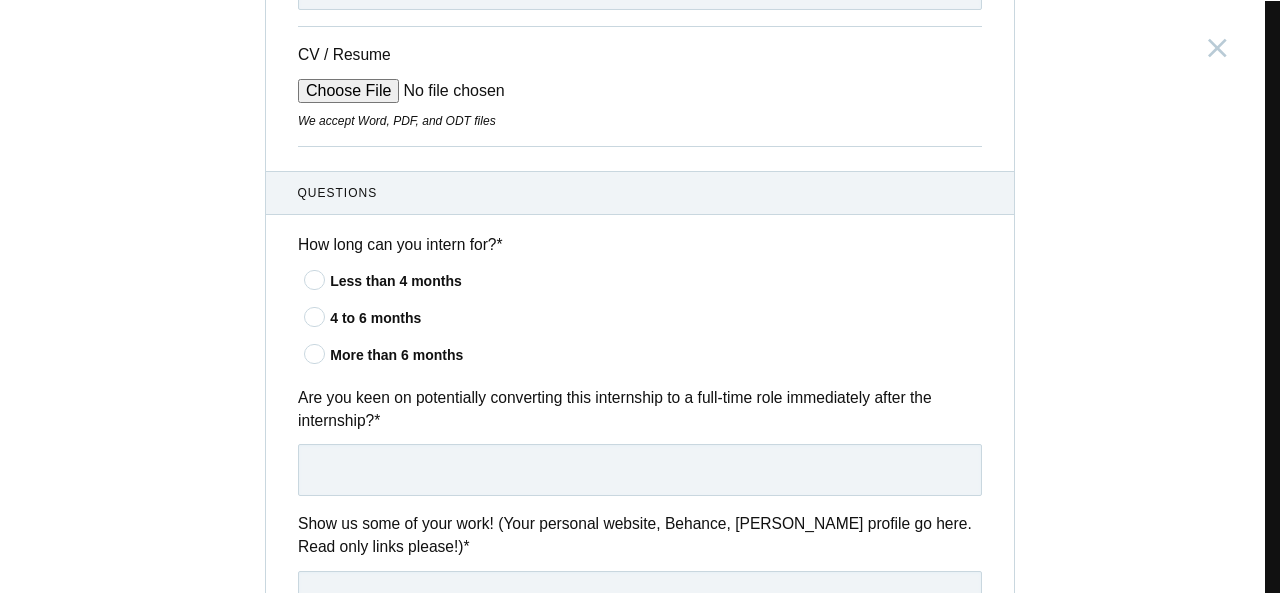 scroll, scrollTop: 0, scrollLeft: 0, axis: both 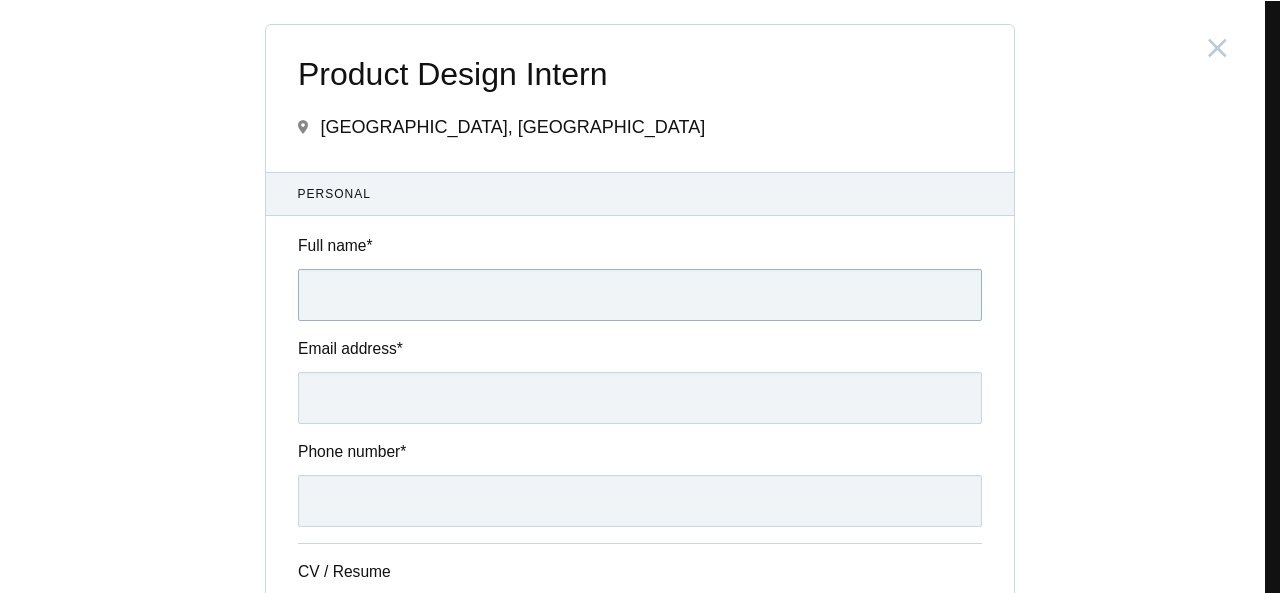 click on "Full name  *" at bounding box center (640, 295) 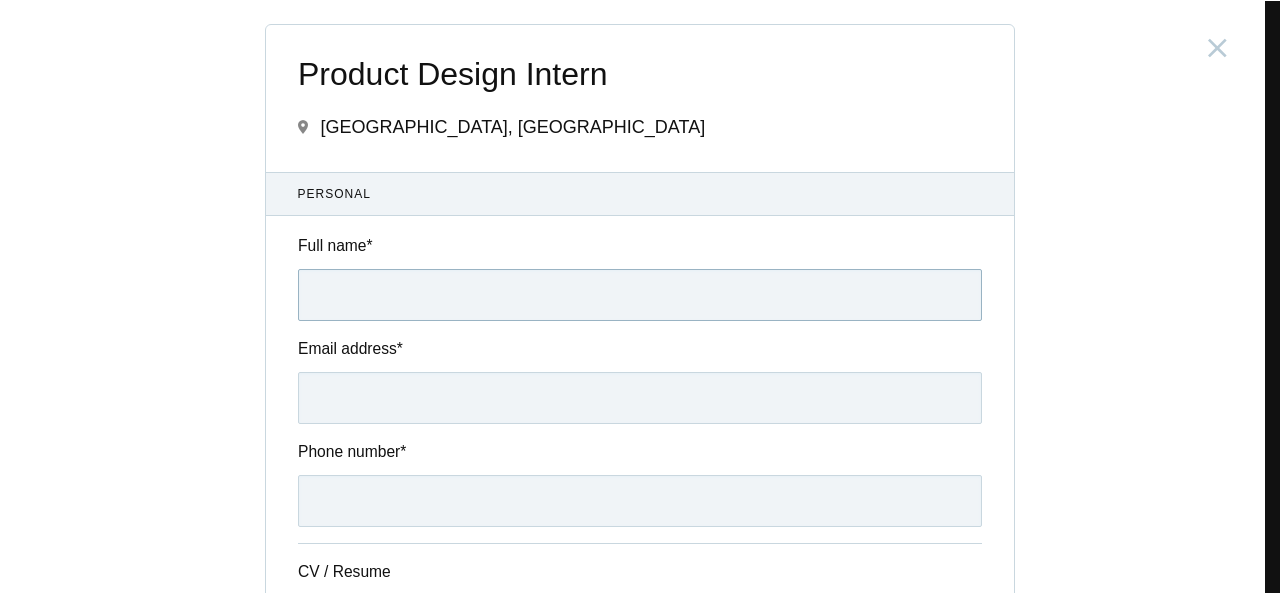 type on "girish dewangan" 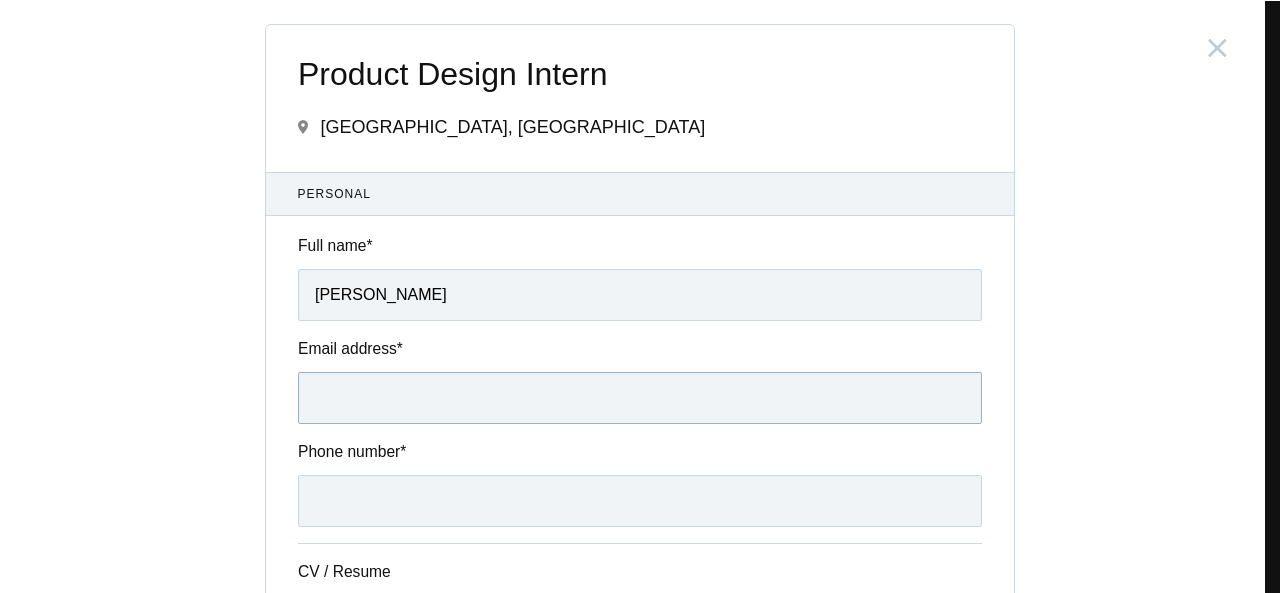 click on "Email address  *" at bounding box center [640, 398] 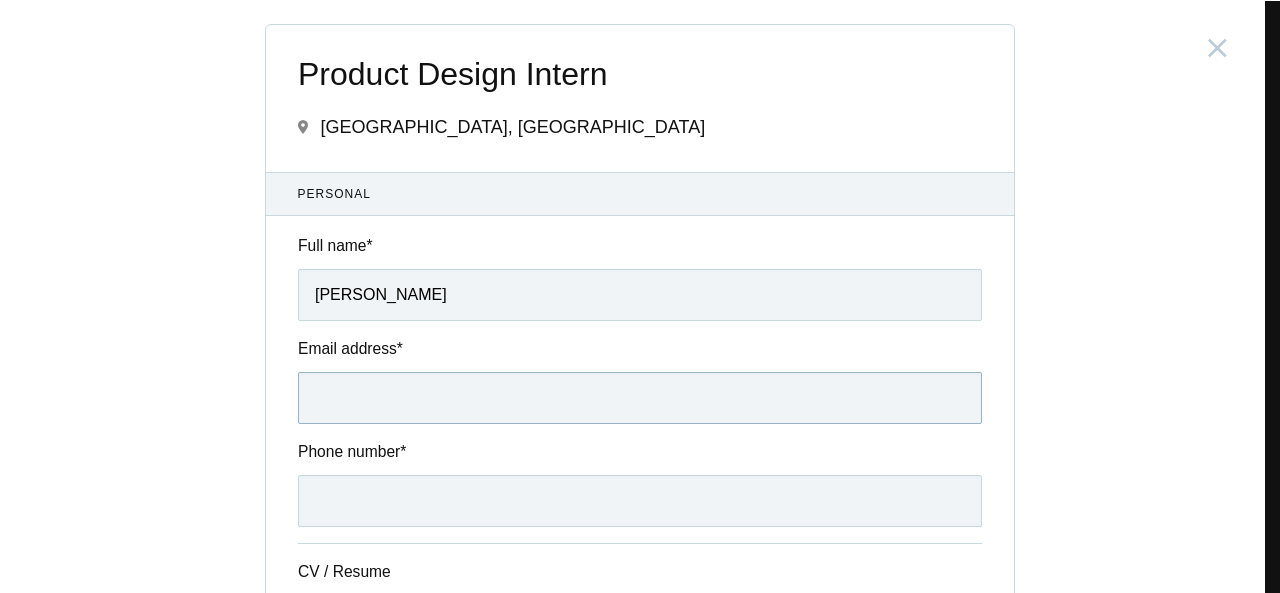type on "girishdewanganofficial@gmail.com" 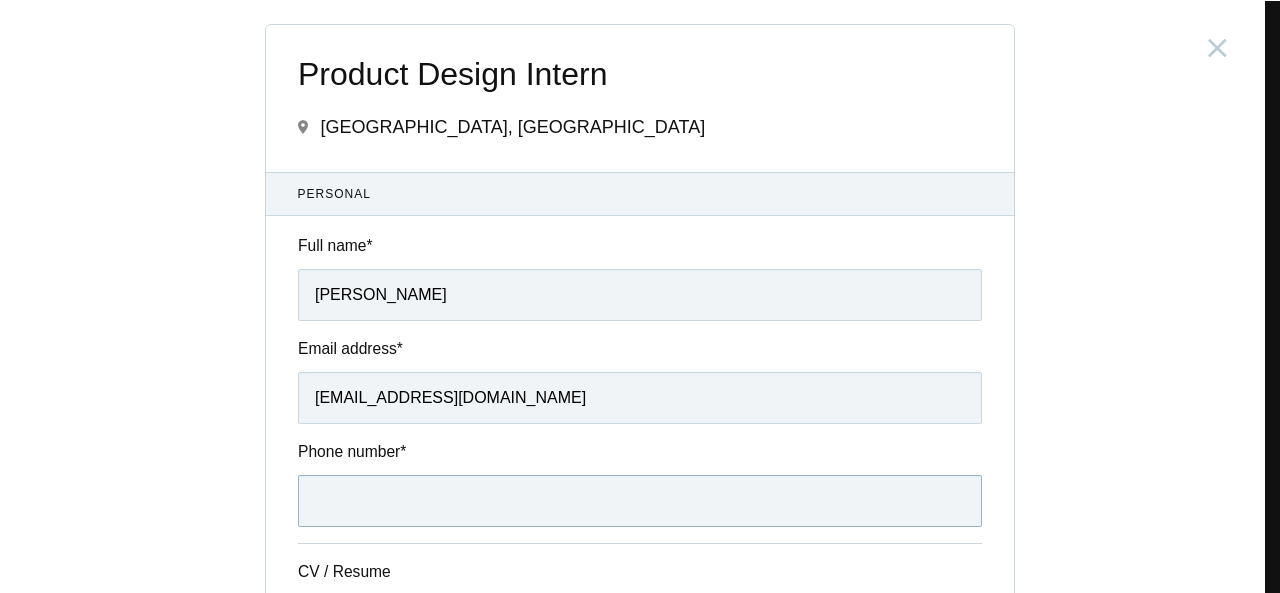 click on "Phone number  *" at bounding box center (640, 501) 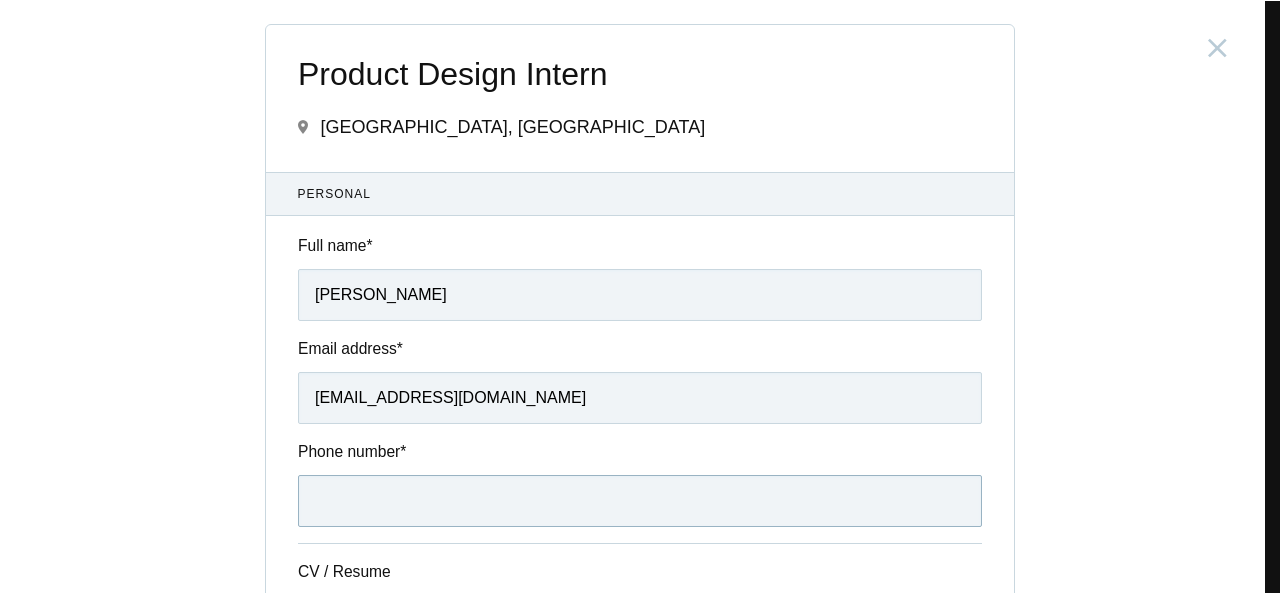 type on "8827748079" 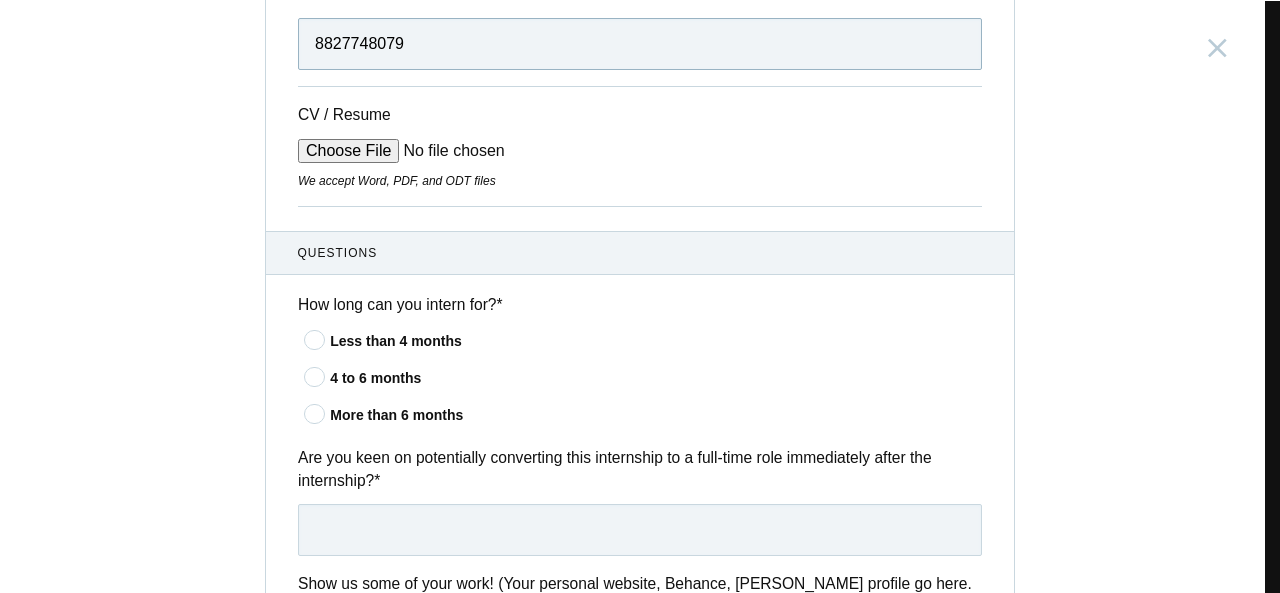 scroll, scrollTop: 460, scrollLeft: 0, axis: vertical 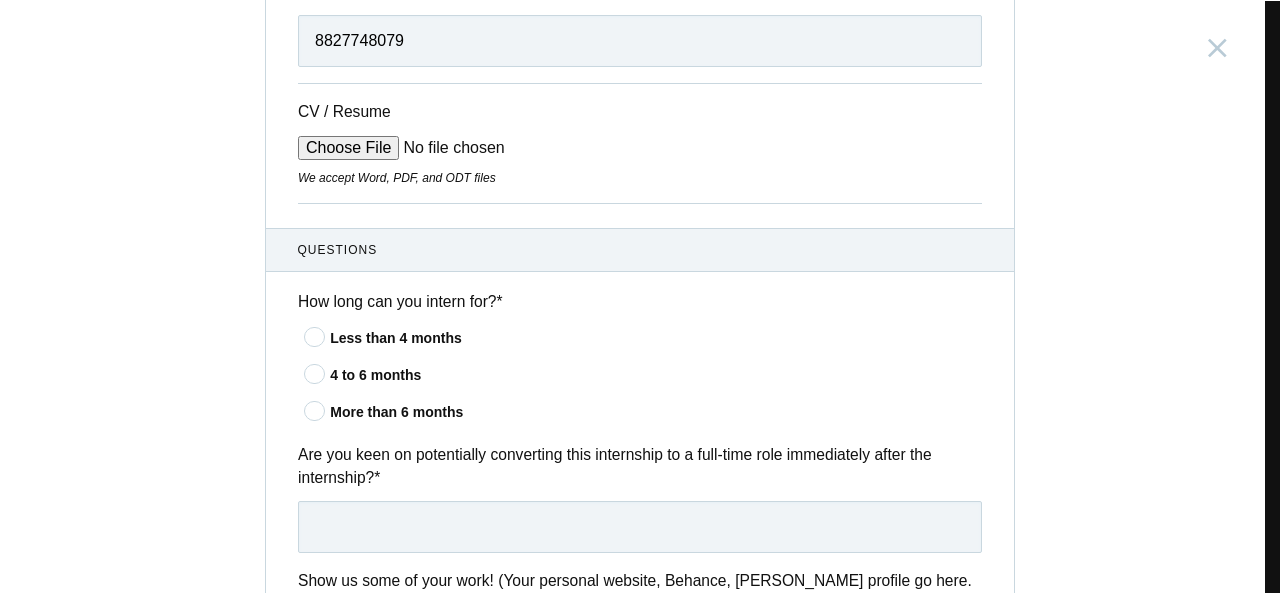 click on "4 to 6 months" at bounding box center [656, 375] 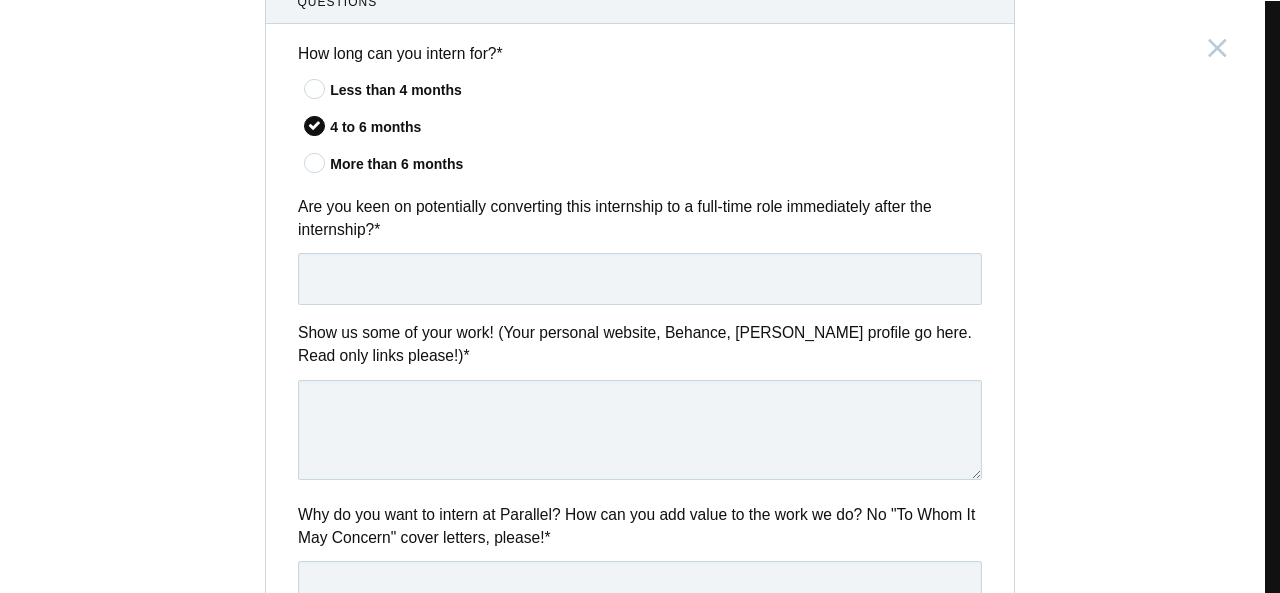 scroll, scrollTop: 710, scrollLeft: 0, axis: vertical 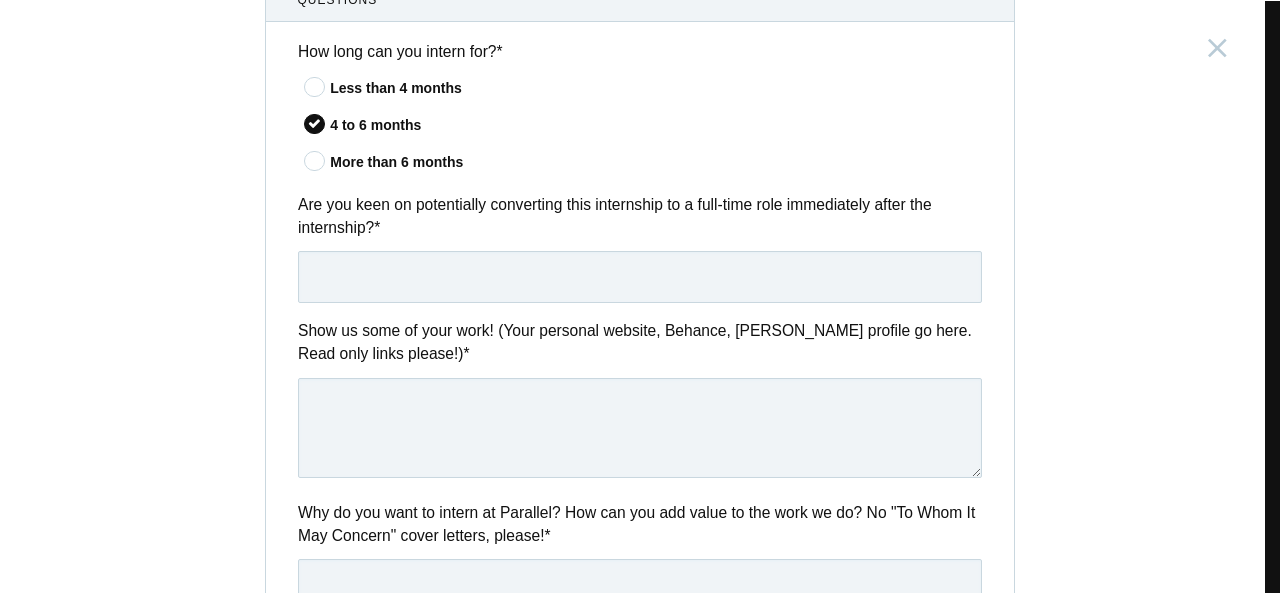 click on "Are you keen on potentially converting this internship to a full-time role immediately after the internship?  *" at bounding box center [640, 248] 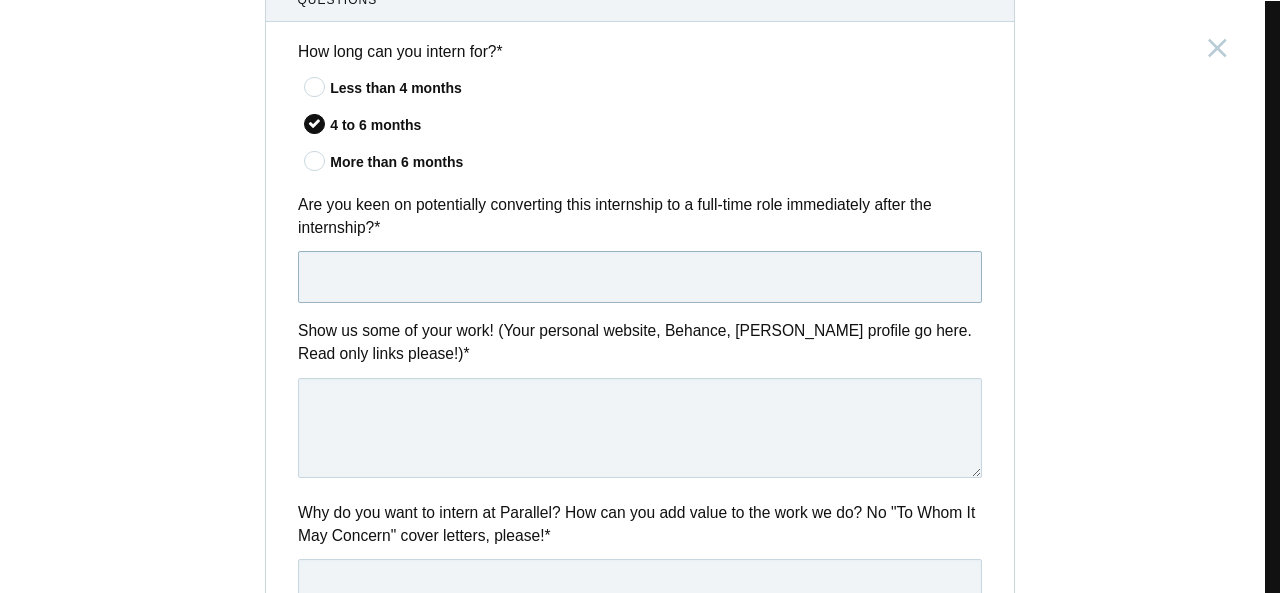 click at bounding box center (640, 277) 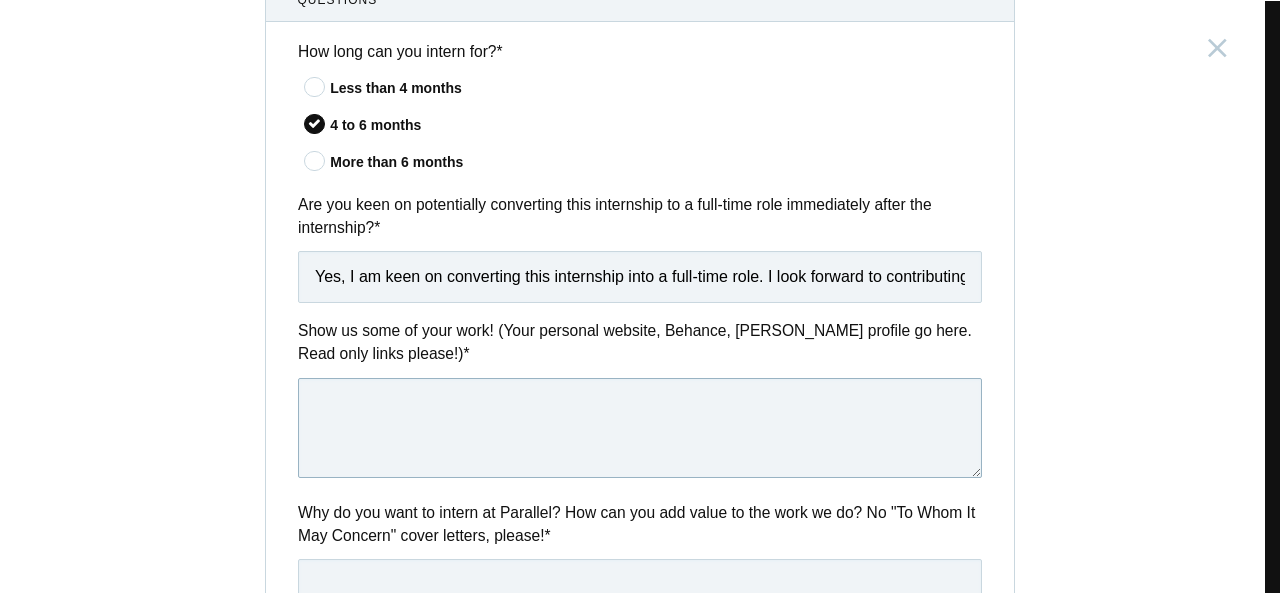 click at bounding box center [640, 428] 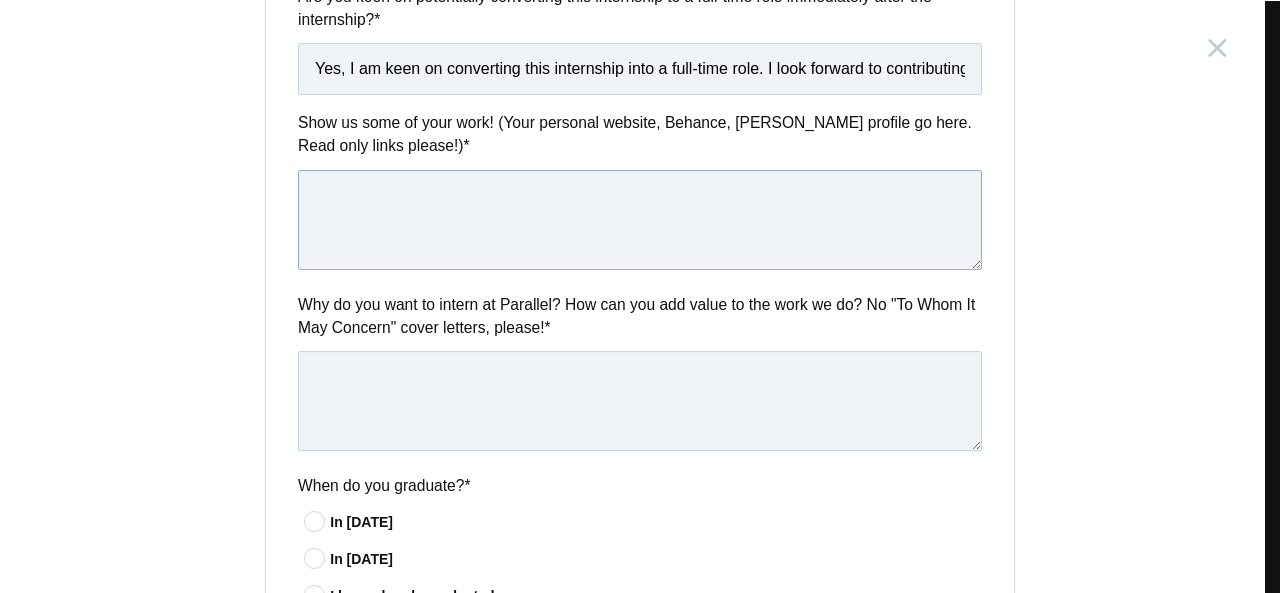 scroll, scrollTop: 920, scrollLeft: 0, axis: vertical 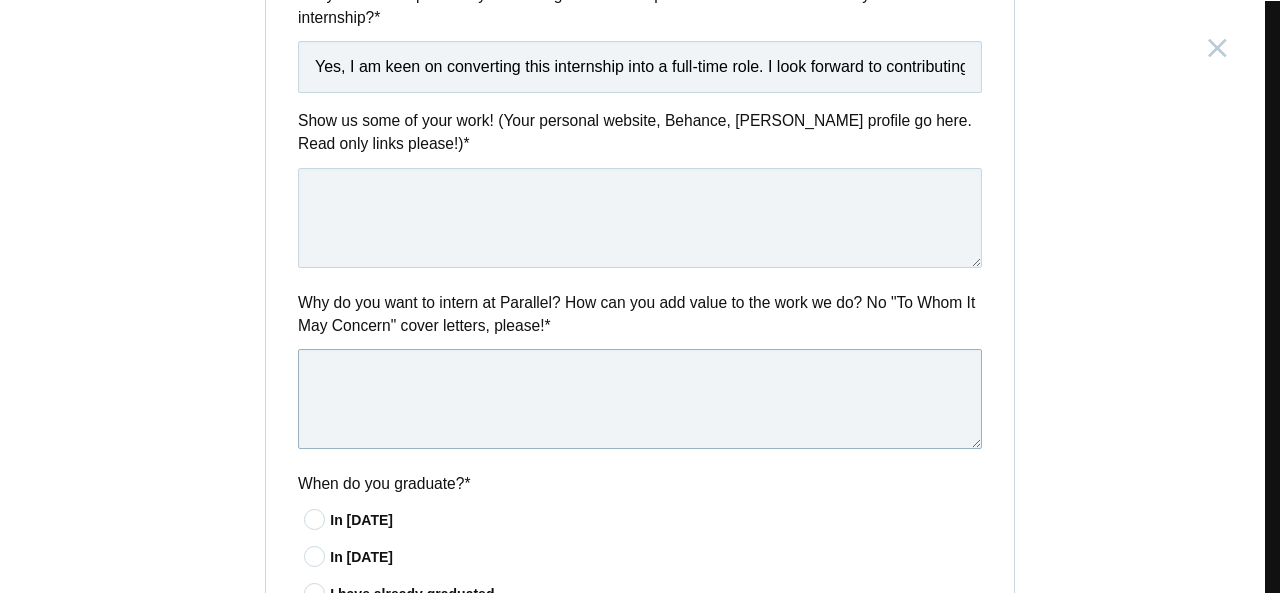 click at bounding box center [640, 399] 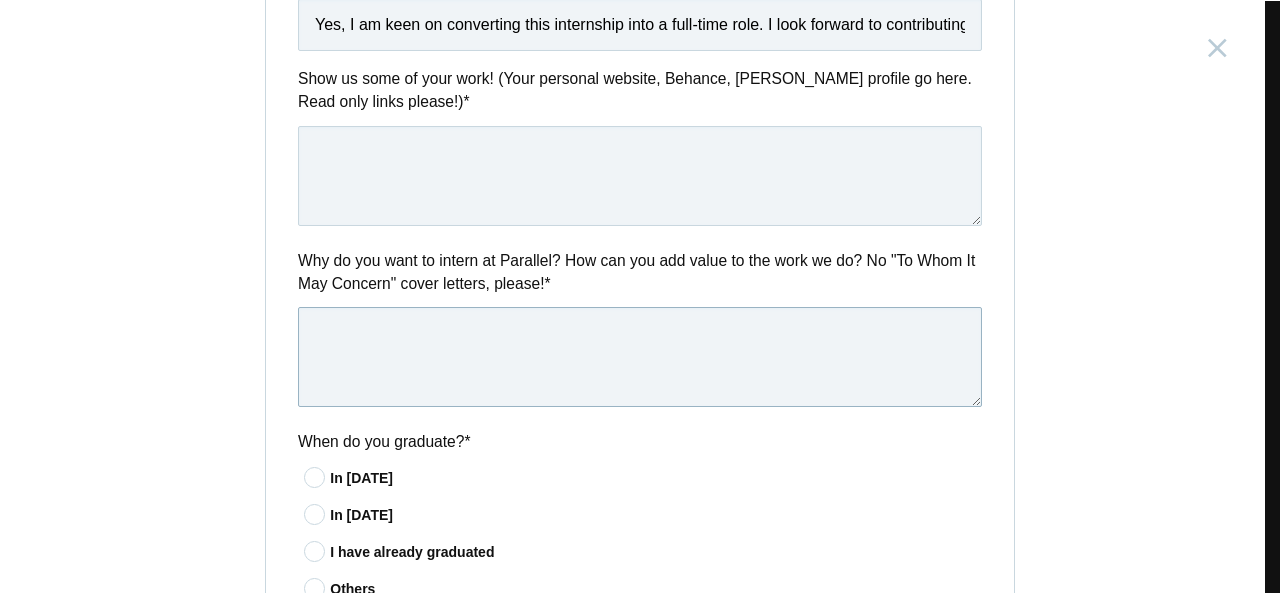 scroll, scrollTop: 968, scrollLeft: 0, axis: vertical 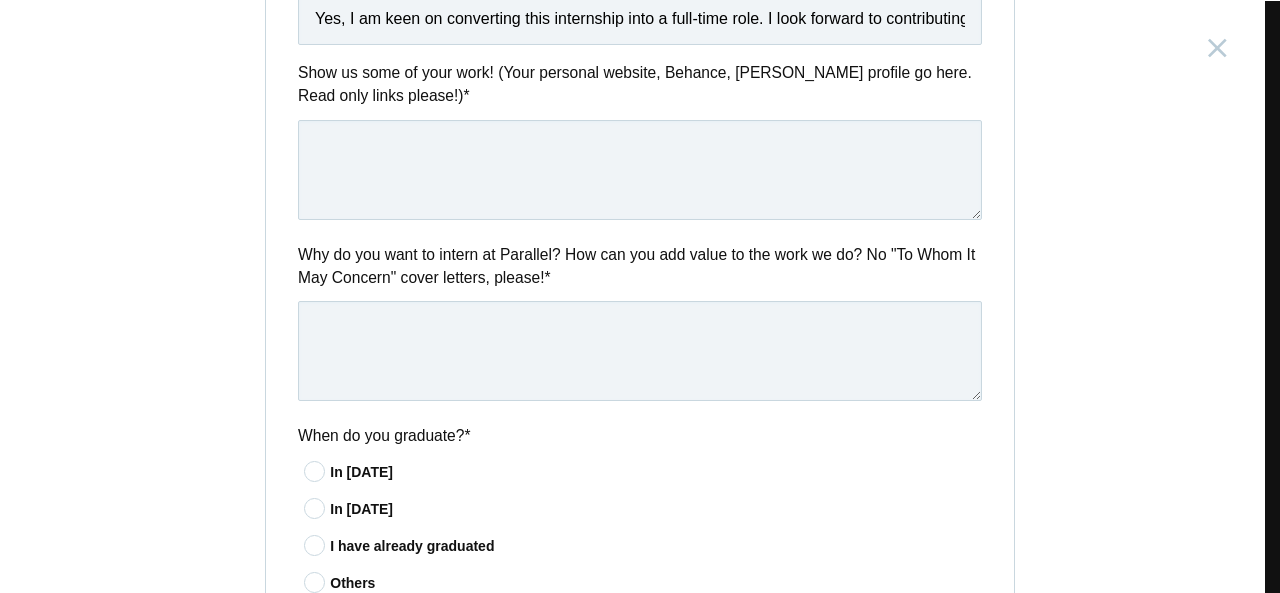 click on "Why do you want to intern at Parallel? How can you add value to the work we do?
No "To Whom It May Concern" cover letters, please!  *" at bounding box center [640, 266] 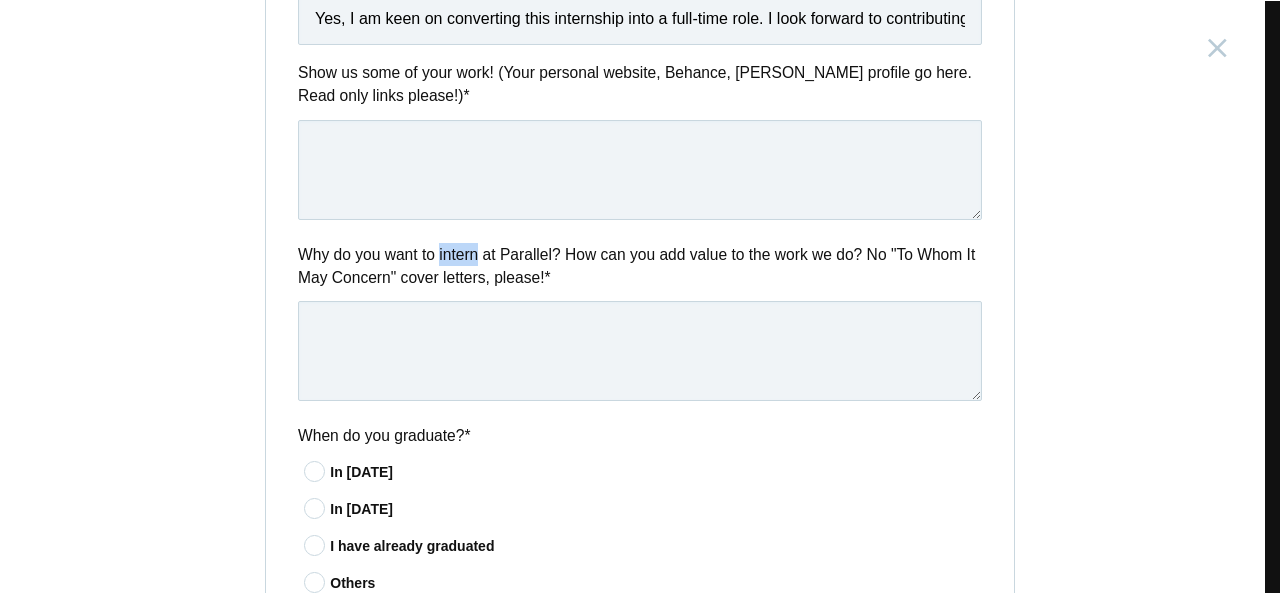 click on "Why do you want to intern at Parallel? How can you add value to the work we do?
No "To Whom It May Concern" cover letters, please!  *" at bounding box center (640, 266) 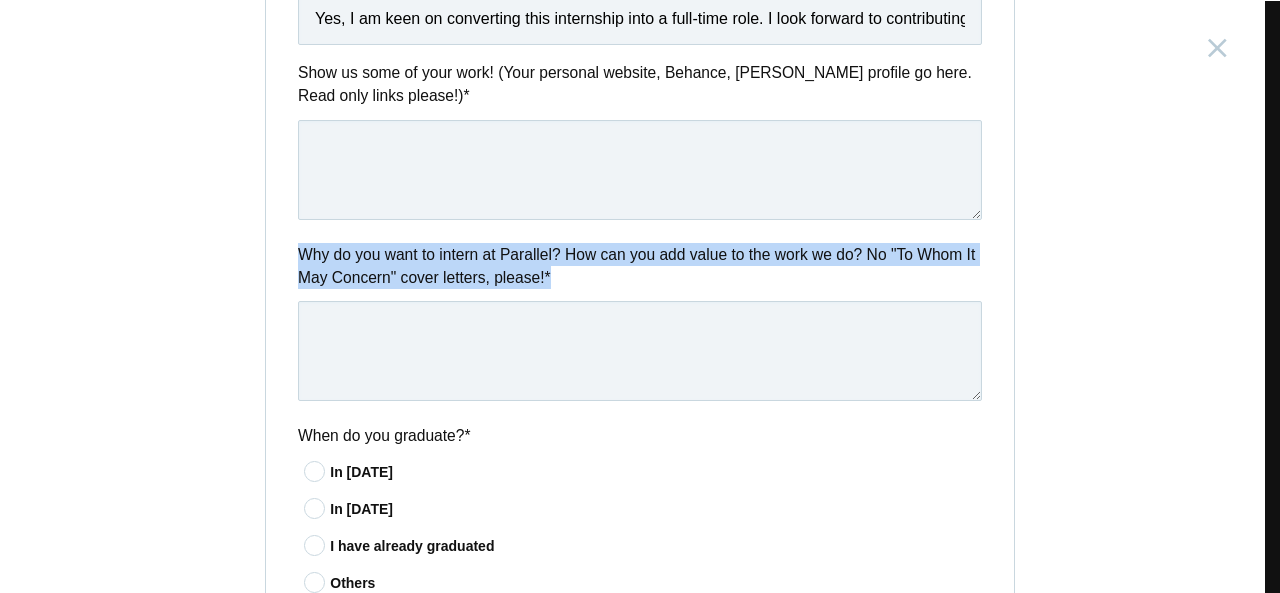 click on "Why do you want to intern at Parallel? How can you add value to the work we do?
No "To Whom It May Concern" cover letters, please!  *" at bounding box center [640, 266] 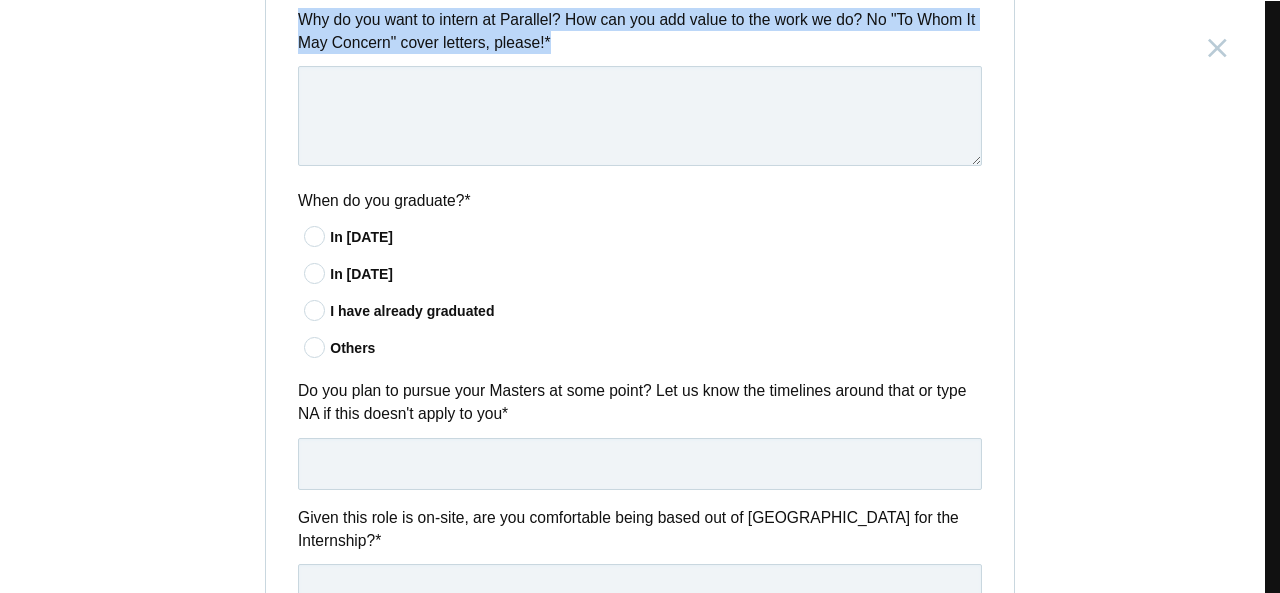 scroll, scrollTop: 1207, scrollLeft: 0, axis: vertical 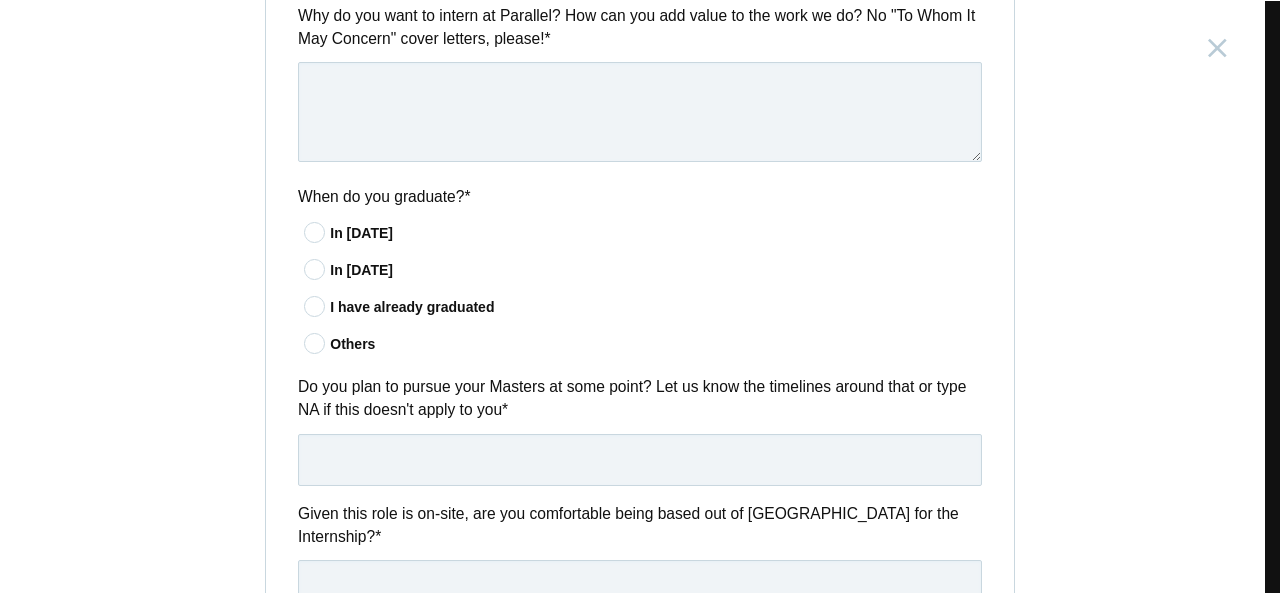 click on "I have already graduated" at bounding box center (656, 307) 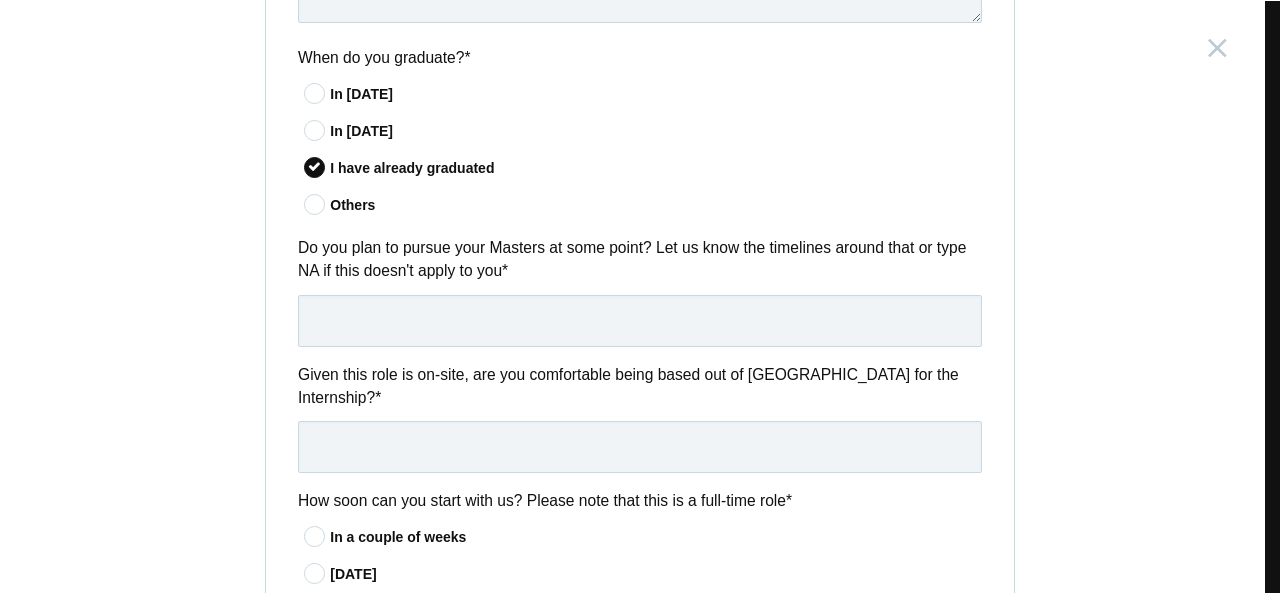 scroll, scrollTop: 1347, scrollLeft: 0, axis: vertical 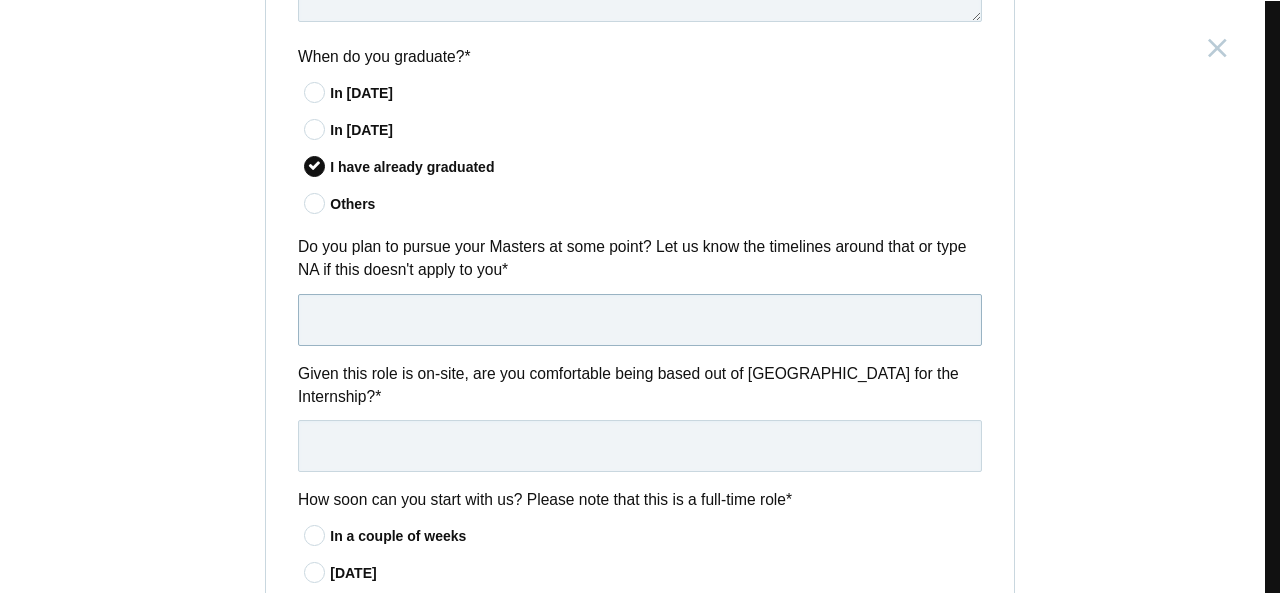 click at bounding box center (640, 320) 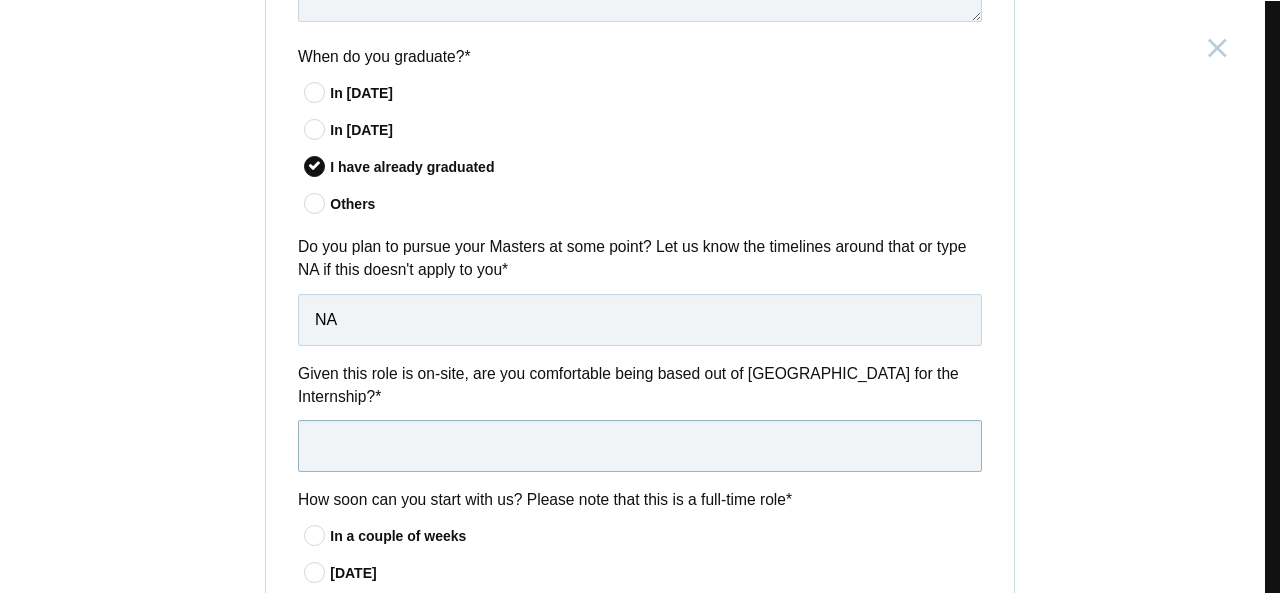 click at bounding box center (640, 446) 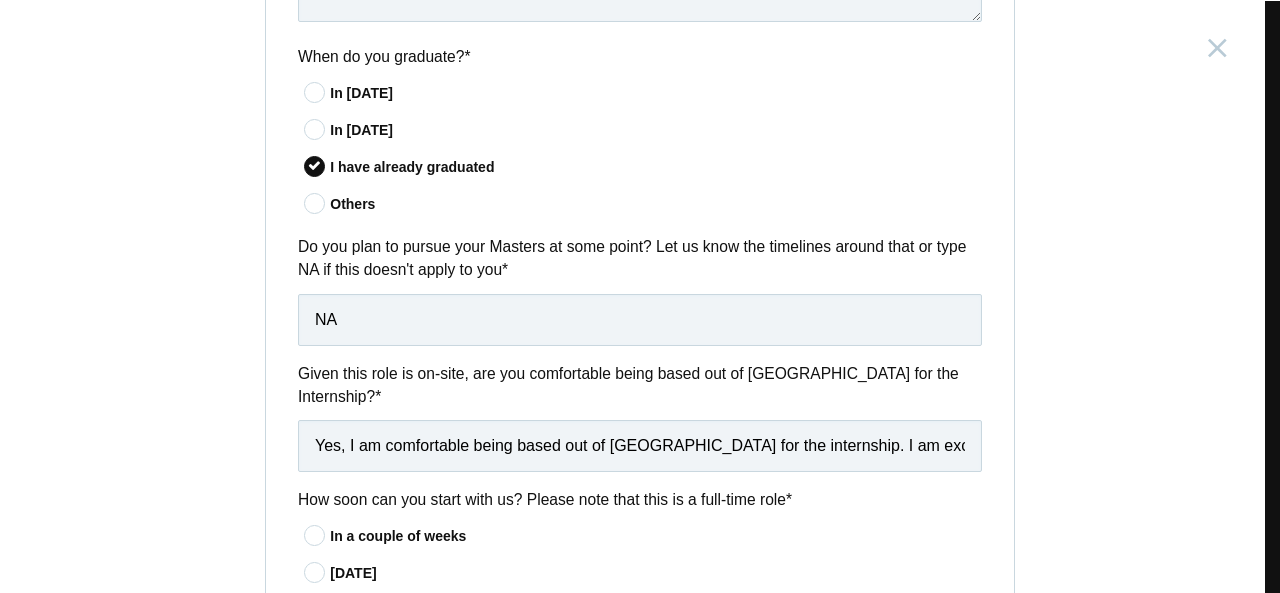 click on "Given this role is on-site, are you comfortable being based out of Bangalore for the Internship?  *" at bounding box center [640, 385] 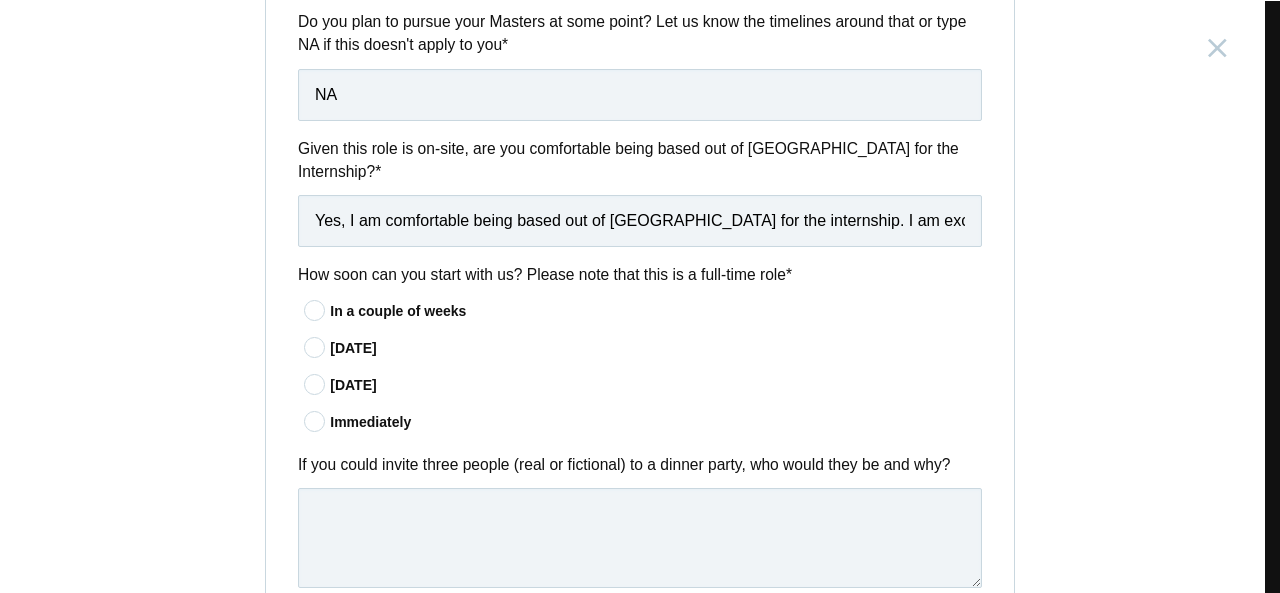 scroll, scrollTop: 1573, scrollLeft: 0, axis: vertical 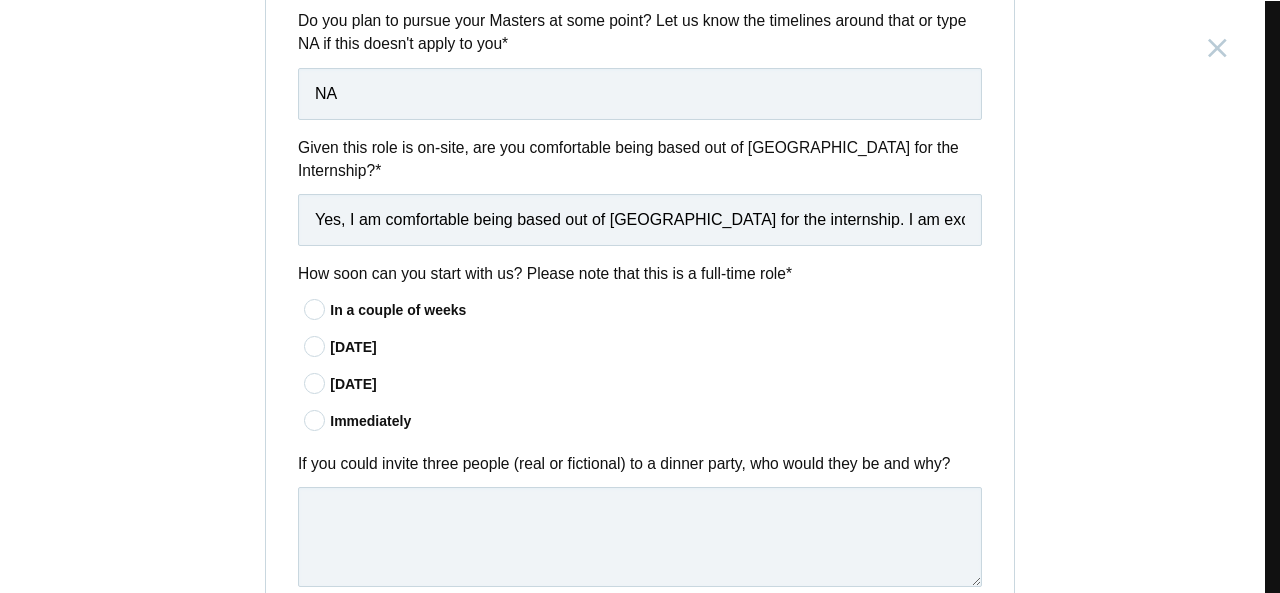 click at bounding box center [315, 346] 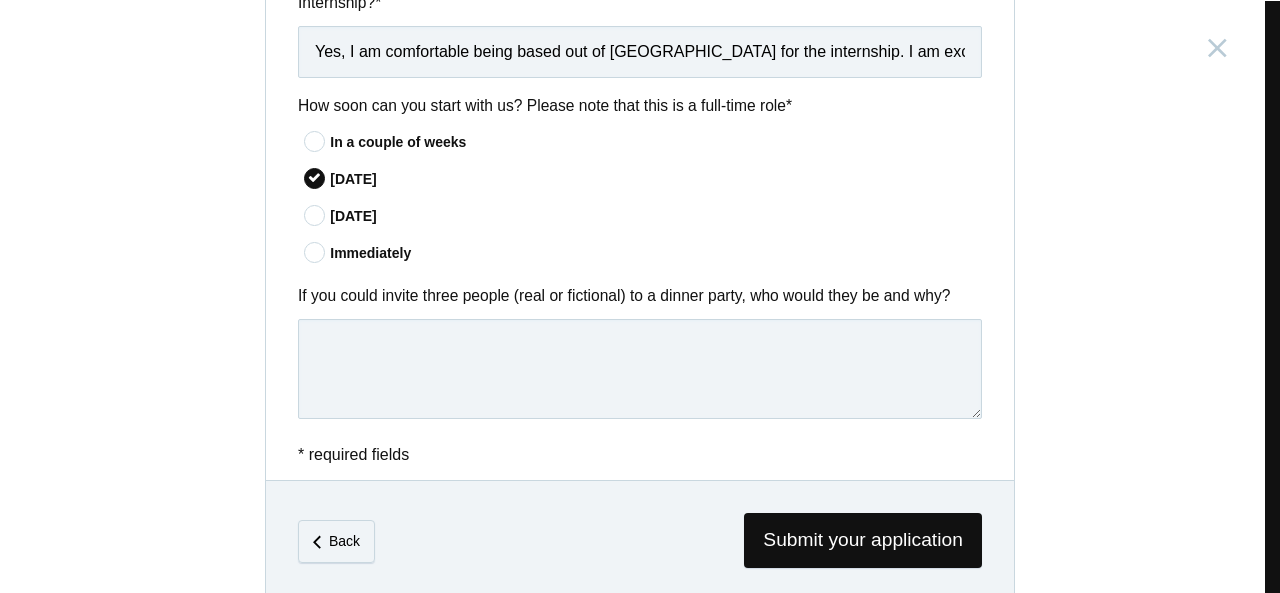 scroll, scrollTop: 1747, scrollLeft: 0, axis: vertical 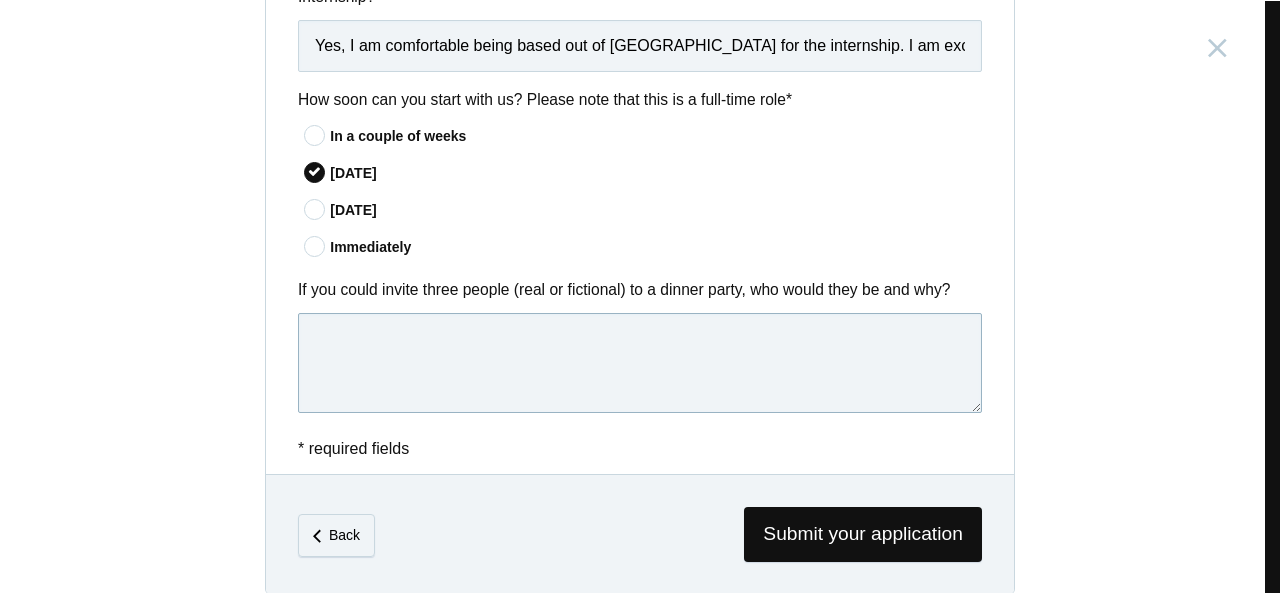 click at bounding box center [640, 363] 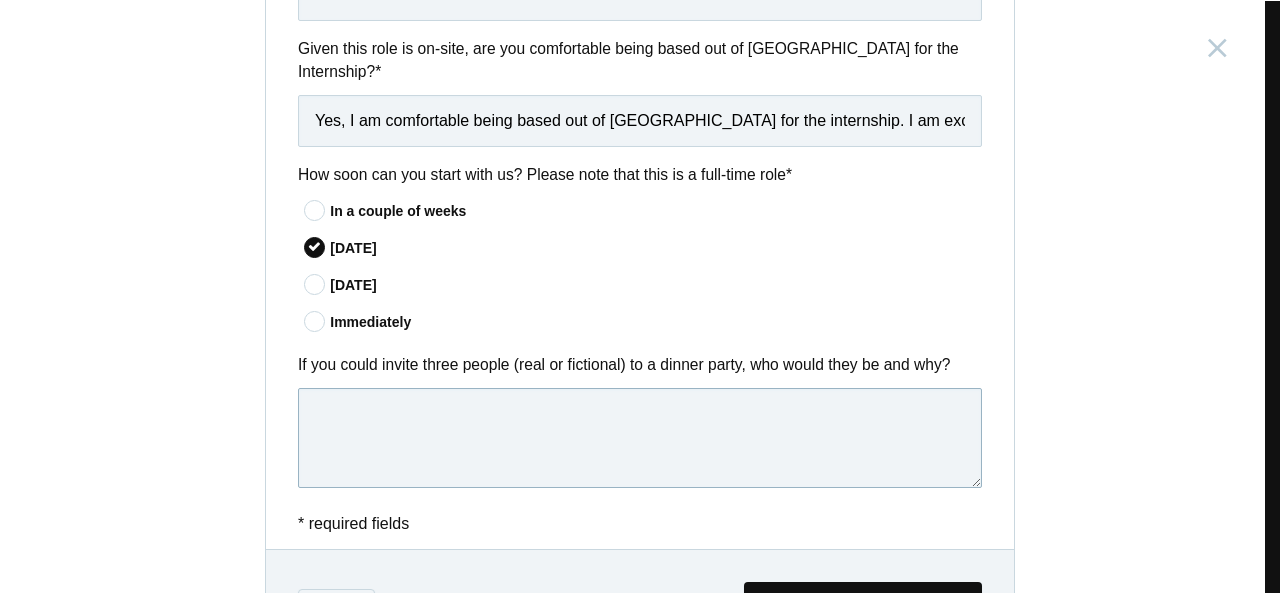 scroll, scrollTop: 1671, scrollLeft: 0, axis: vertical 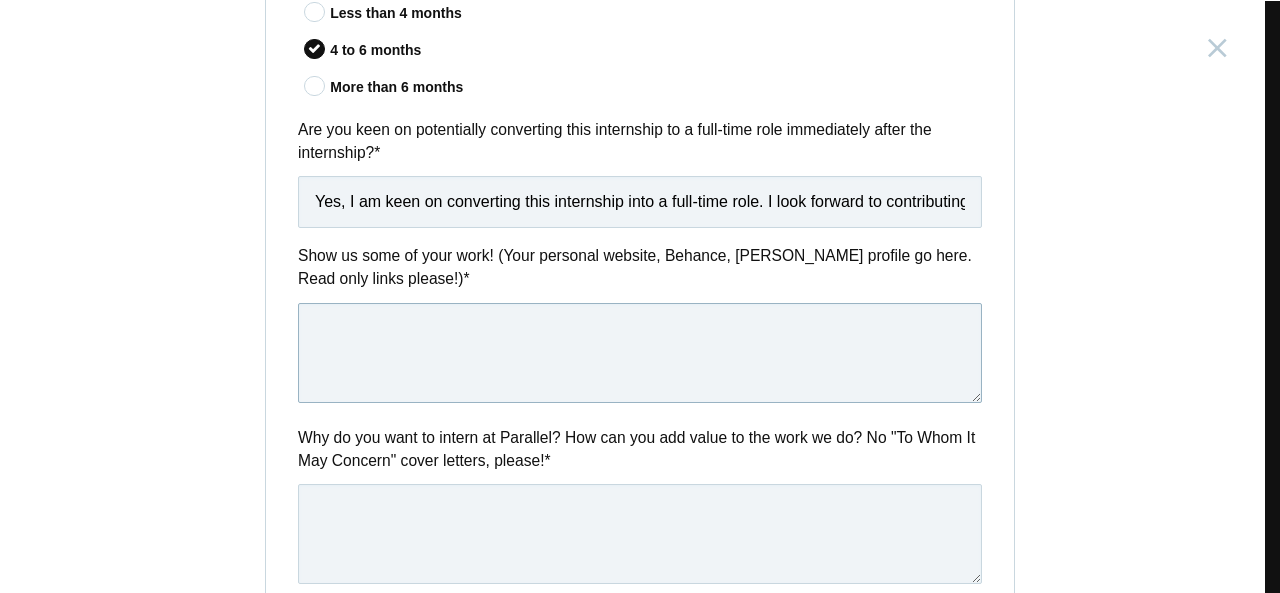 click at bounding box center (640, 353) 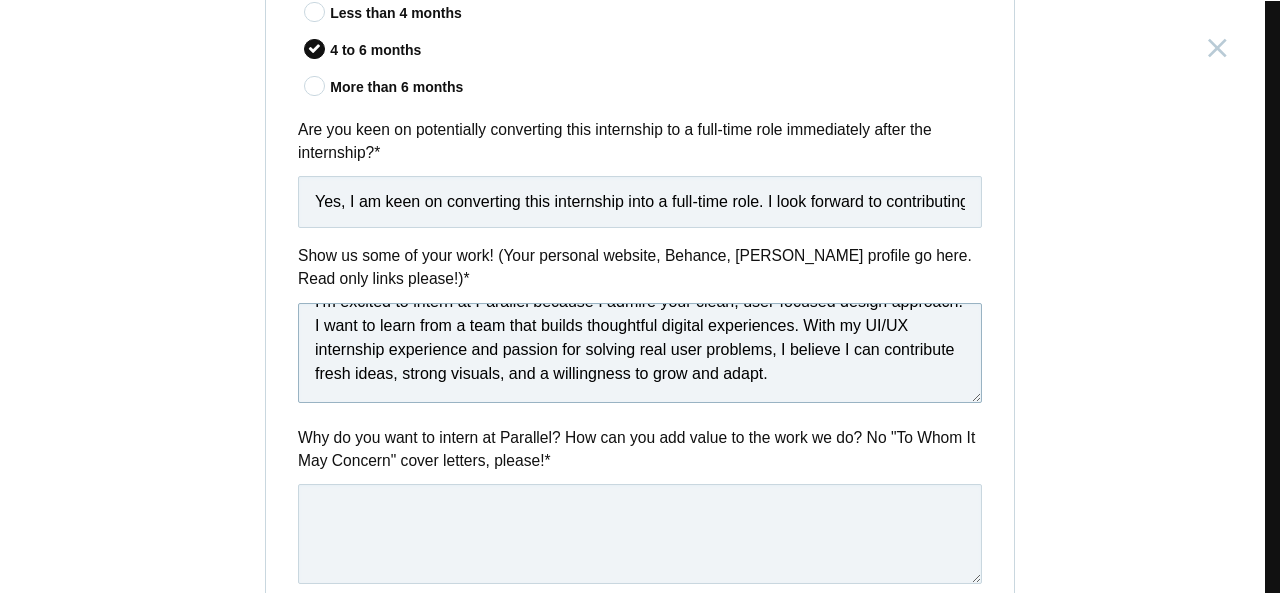 scroll, scrollTop: 76, scrollLeft: 0, axis: vertical 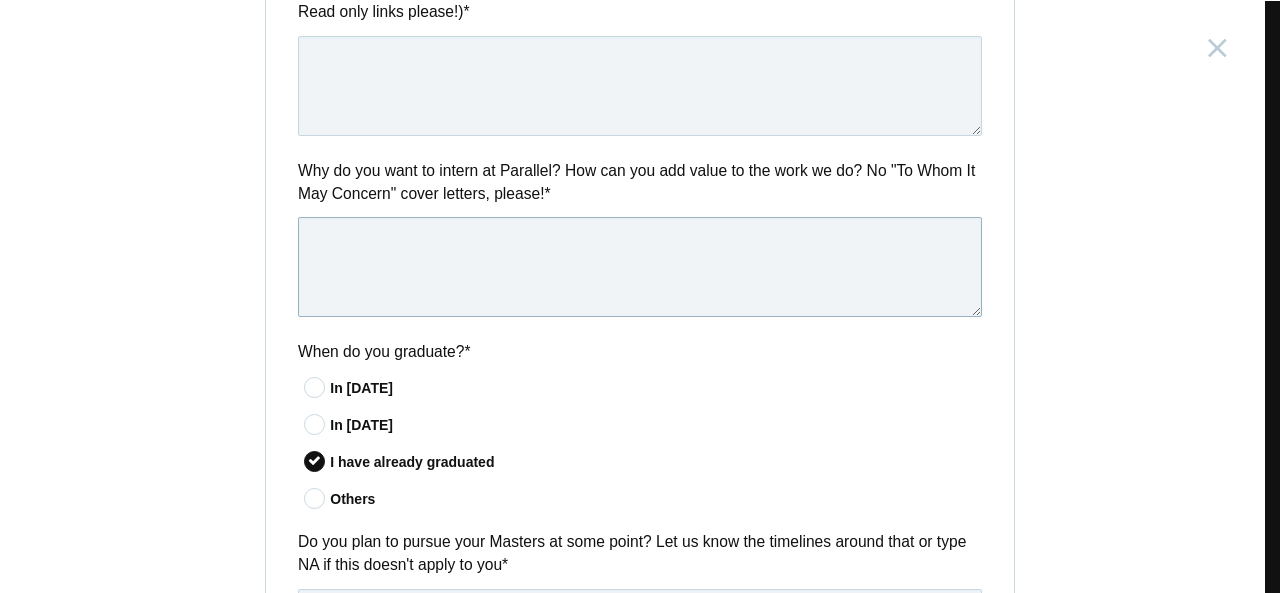 click at bounding box center (640, 267) 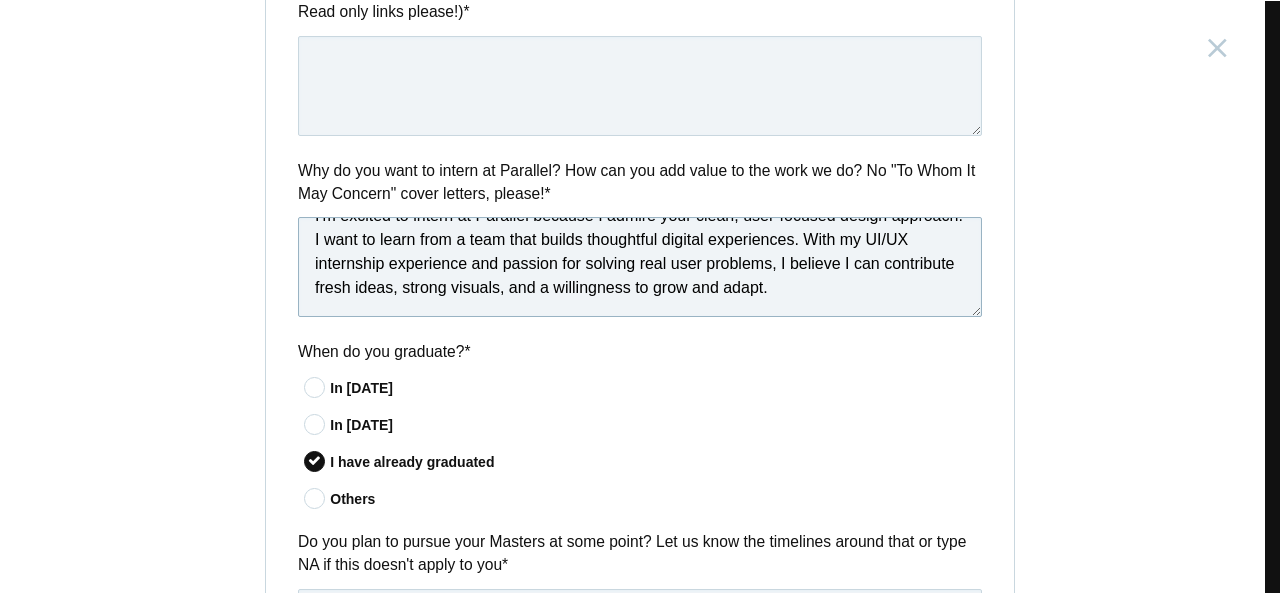 scroll, scrollTop: 0, scrollLeft: 0, axis: both 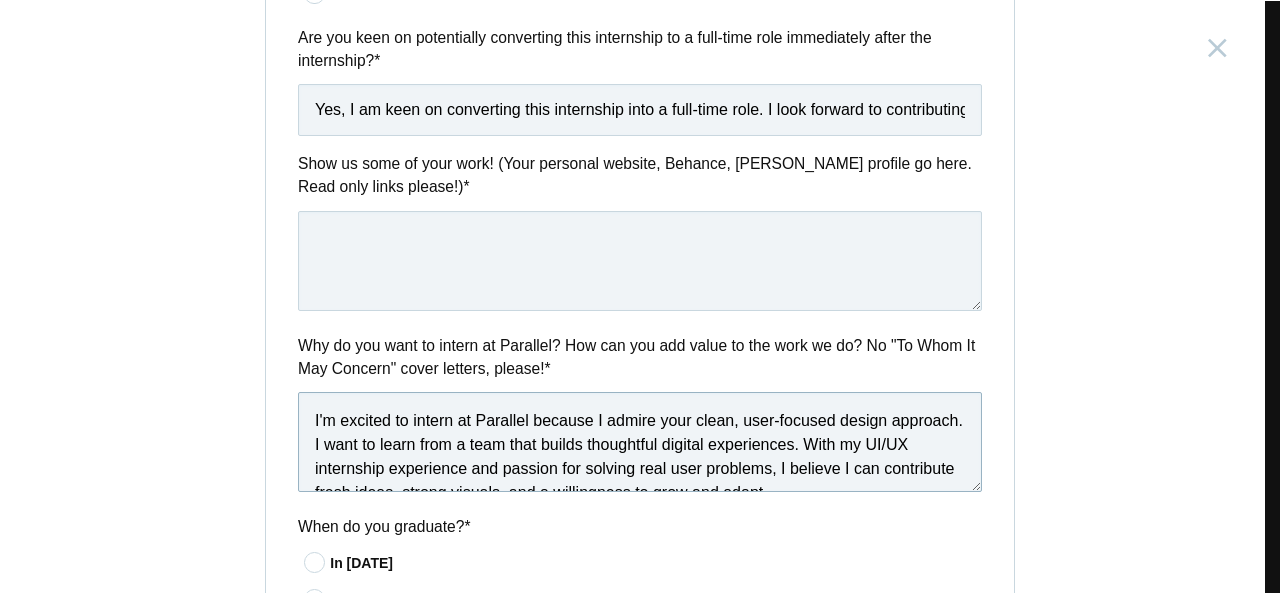 type on "I'm excited to intern at Parallel because I admire your clean, user-focused design approach. I want to learn from a team that builds thoughtful digital experiences. With my UI/UX internship experience and passion for solving real user problems, I believe I can contribute fresh ideas, strong visuals, and a willingness to grow and adapt." 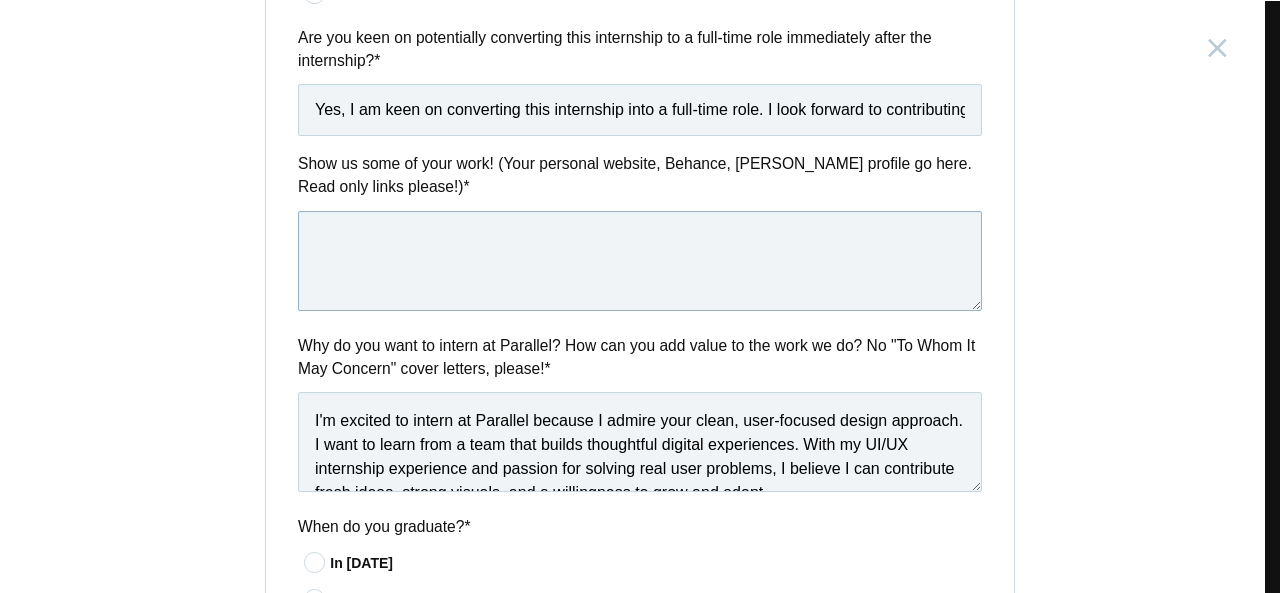 click at bounding box center [640, 261] 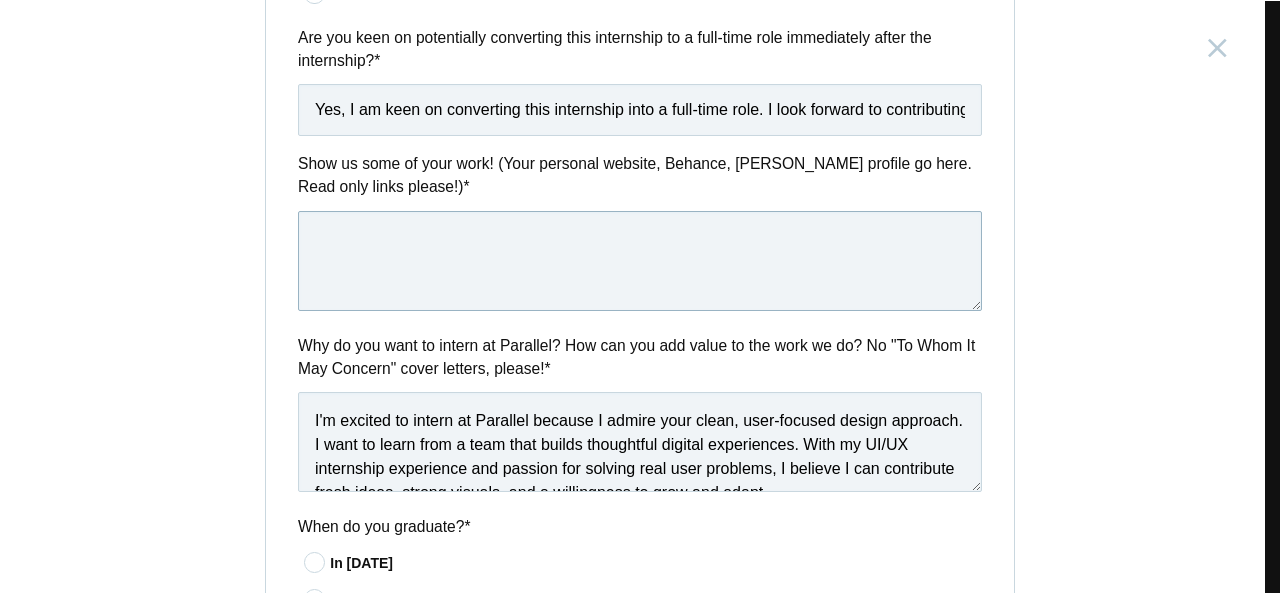 click at bounding box center (640, 261) 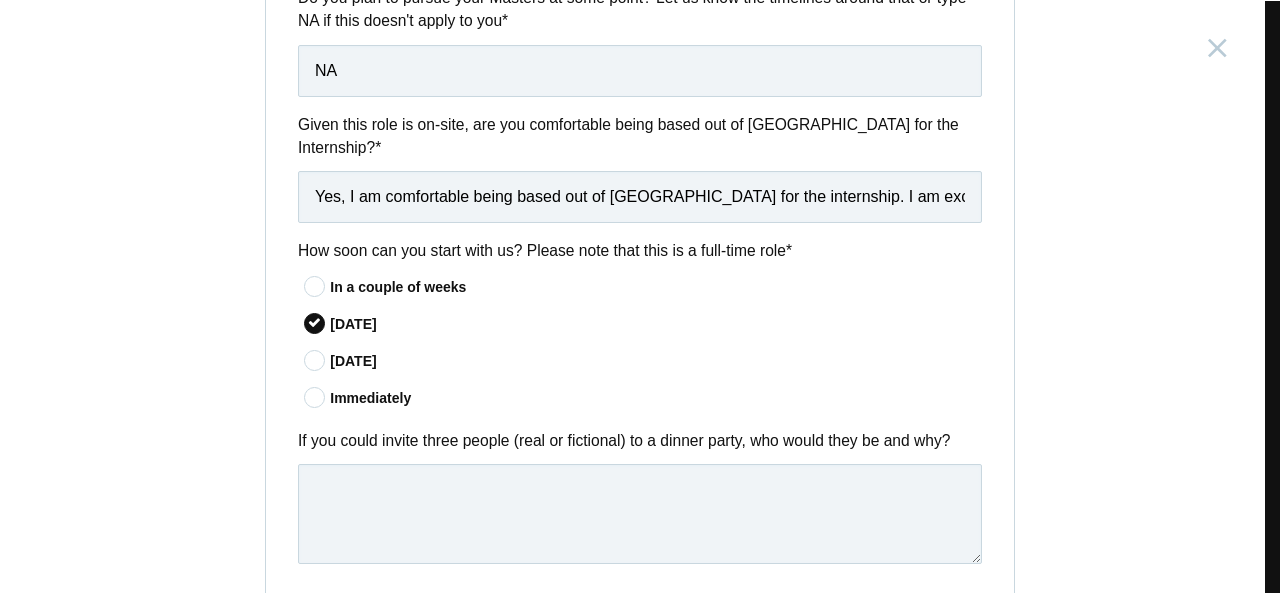 scroll, scrollTop: 1747, scrollLeft: 0, axis: vertical 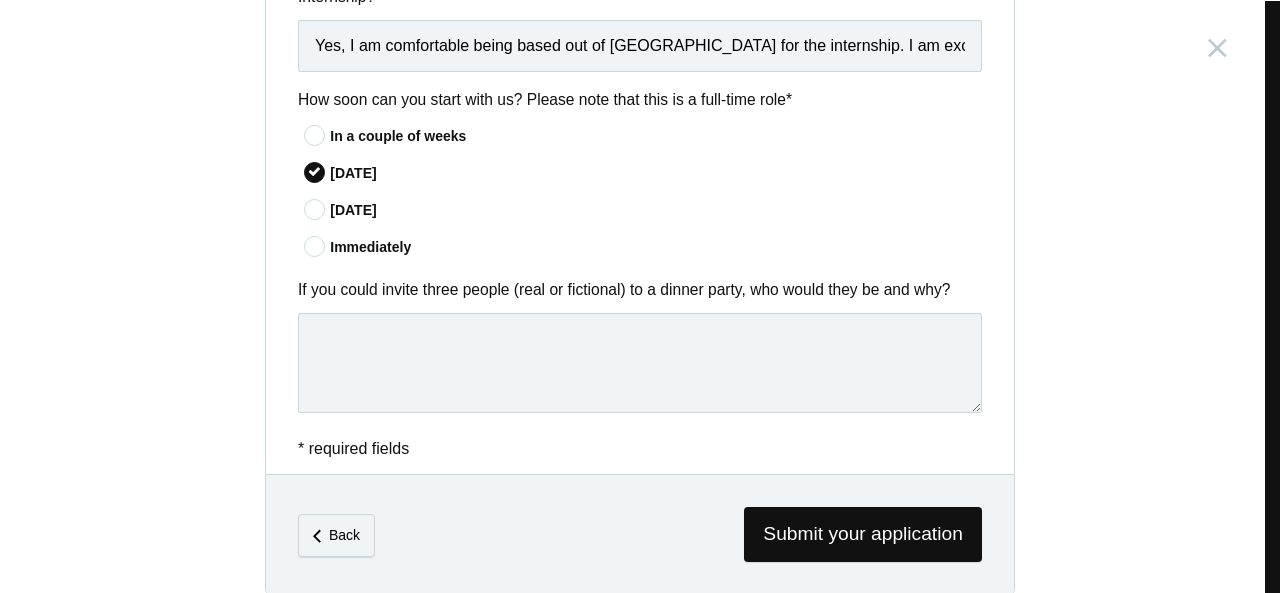 type on "https://girish-dewangan.netlify.app/" 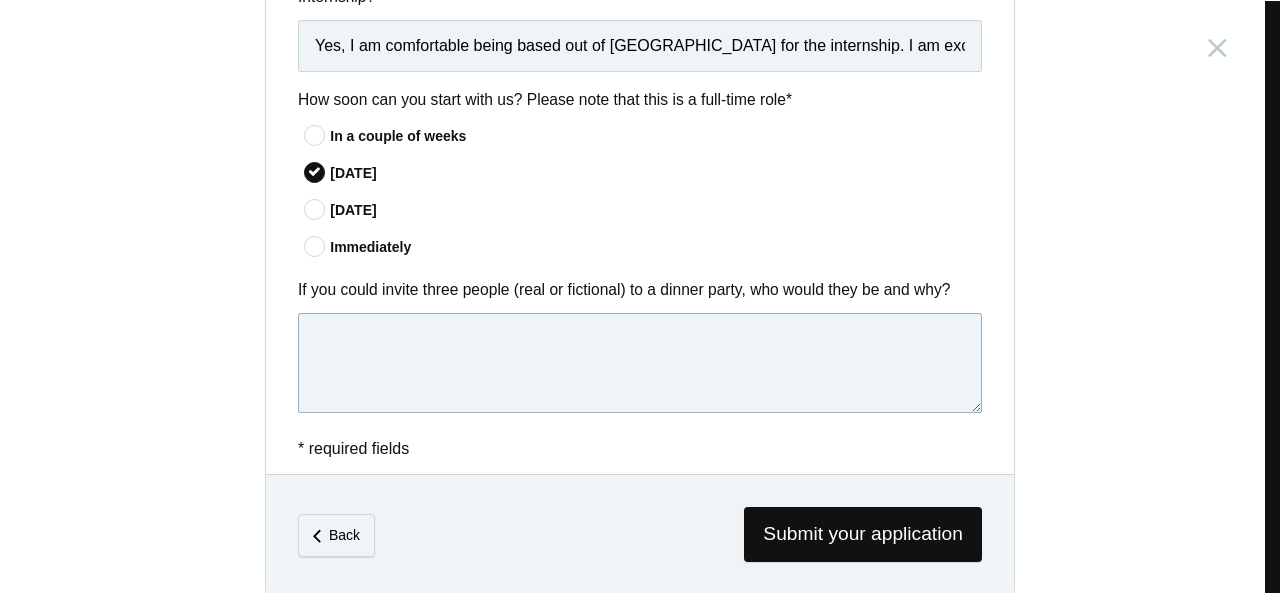 click at bounding box center (640, 363) 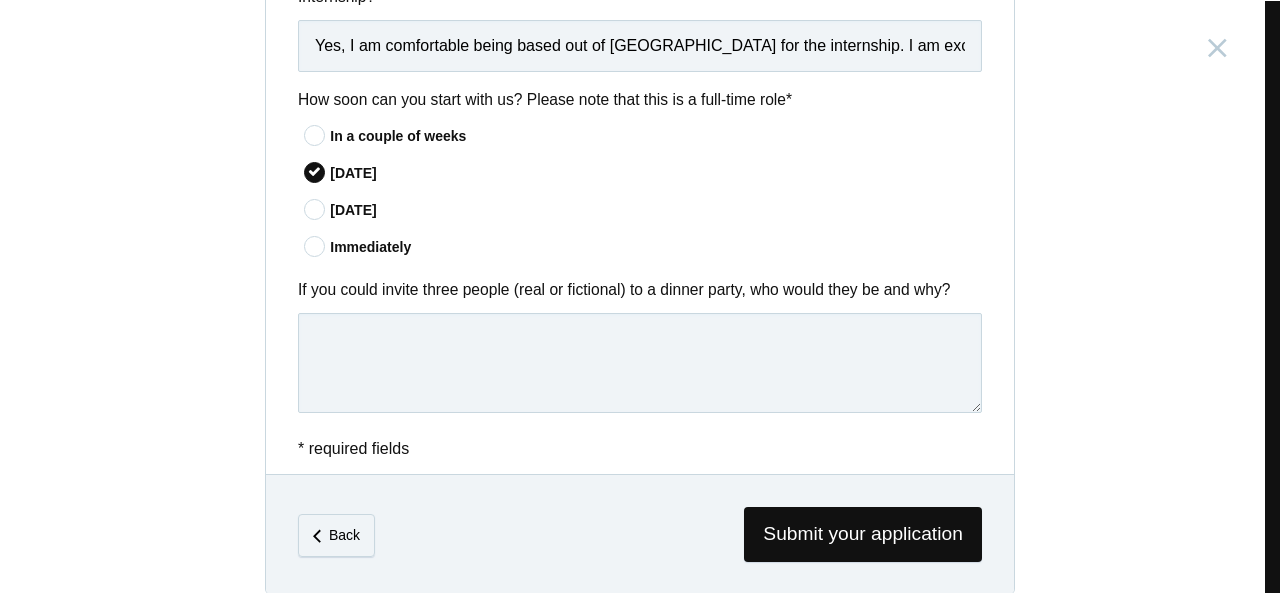 click on "If you could invite three people (real or fictional) to a dinner party, who would they be and why?" at bounding box center (640, 289) 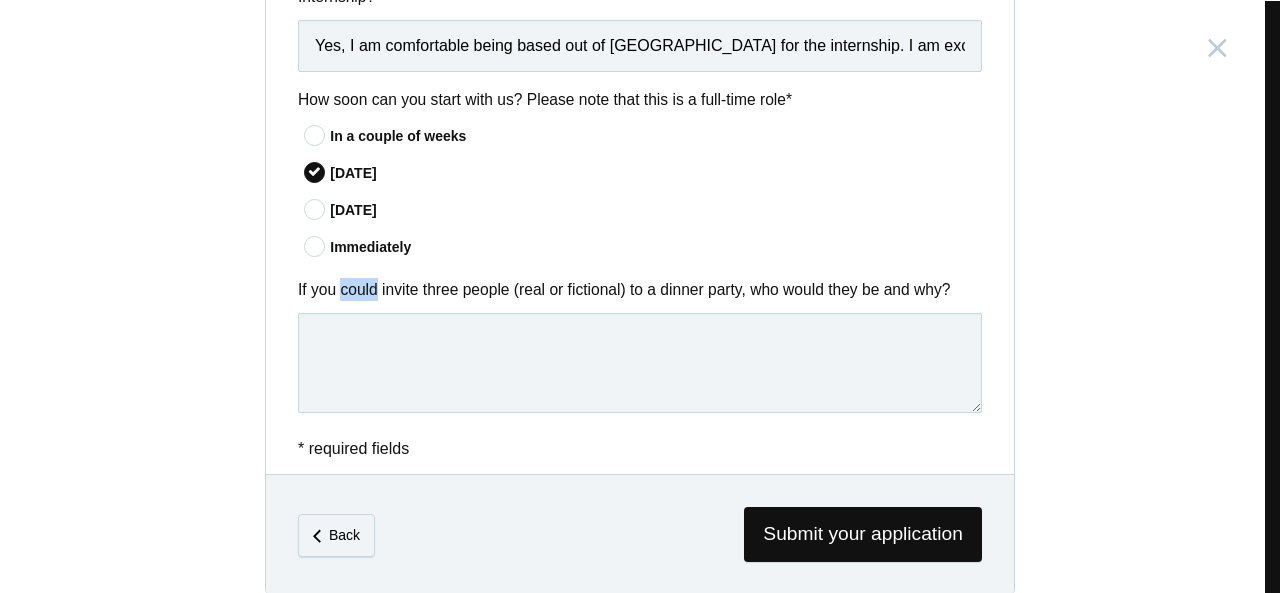 click on "If you could invite three people (real or fictional) to a dinner party, who would they be and why?" at bounding box center [640, 289] 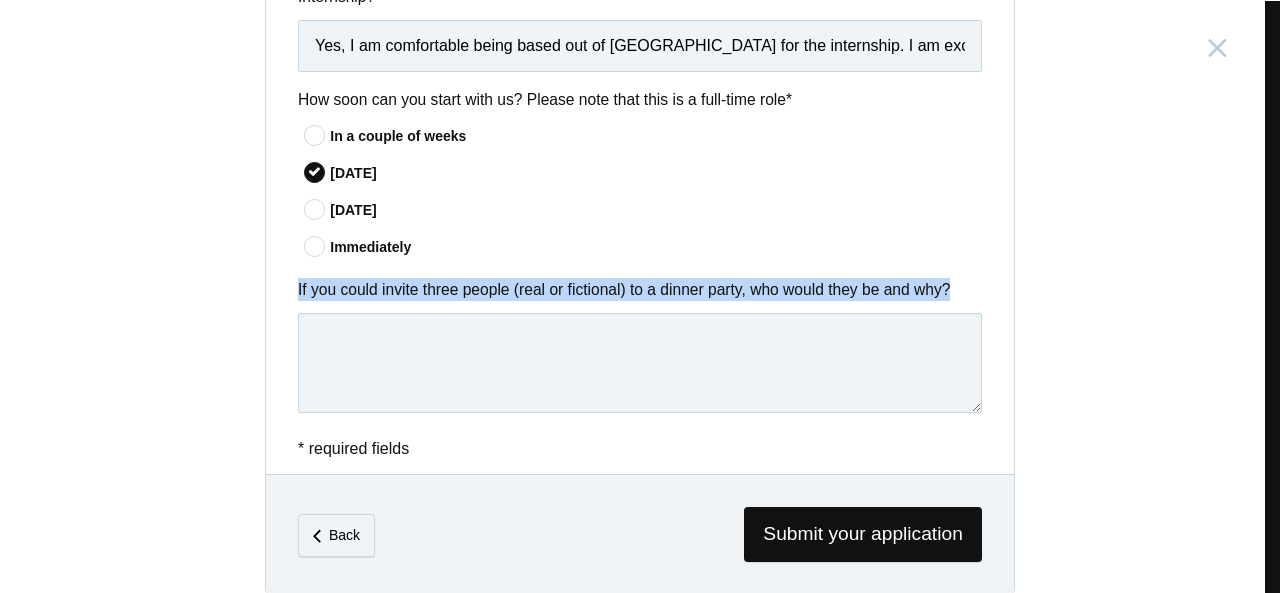 click on "If you could invite three people (real or fictional) to a dinner party, who would they be and why?" at bounding box center [640, 289] 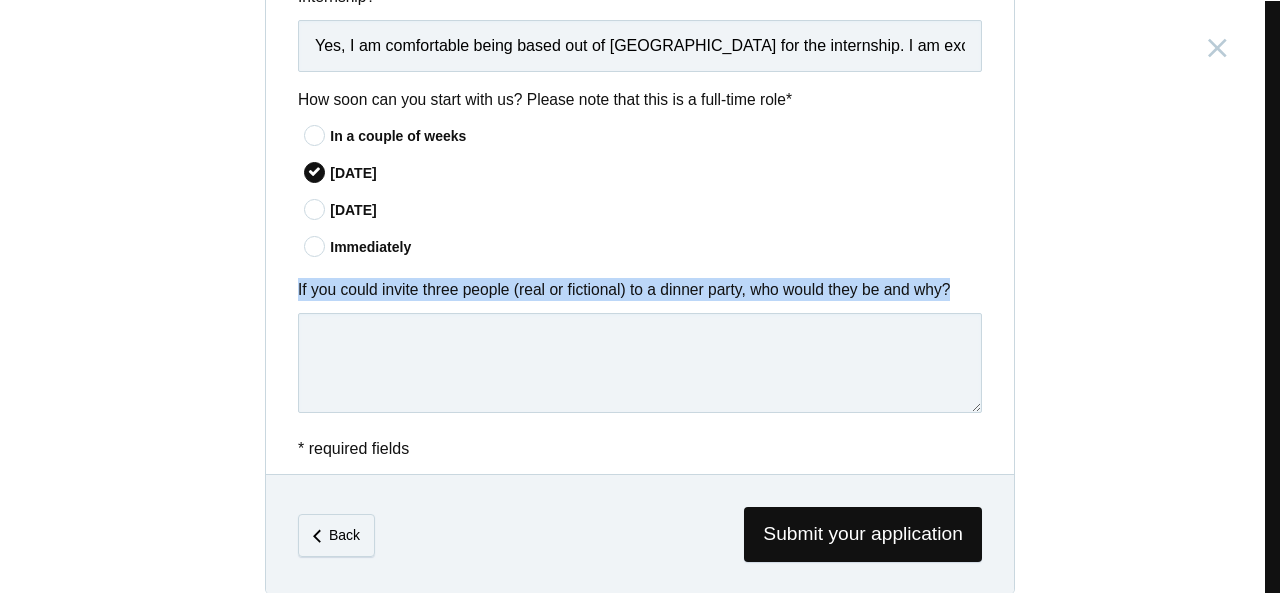 copy on "If you could invite three people (real or fictional) to a dinner party, who would they be and why?" 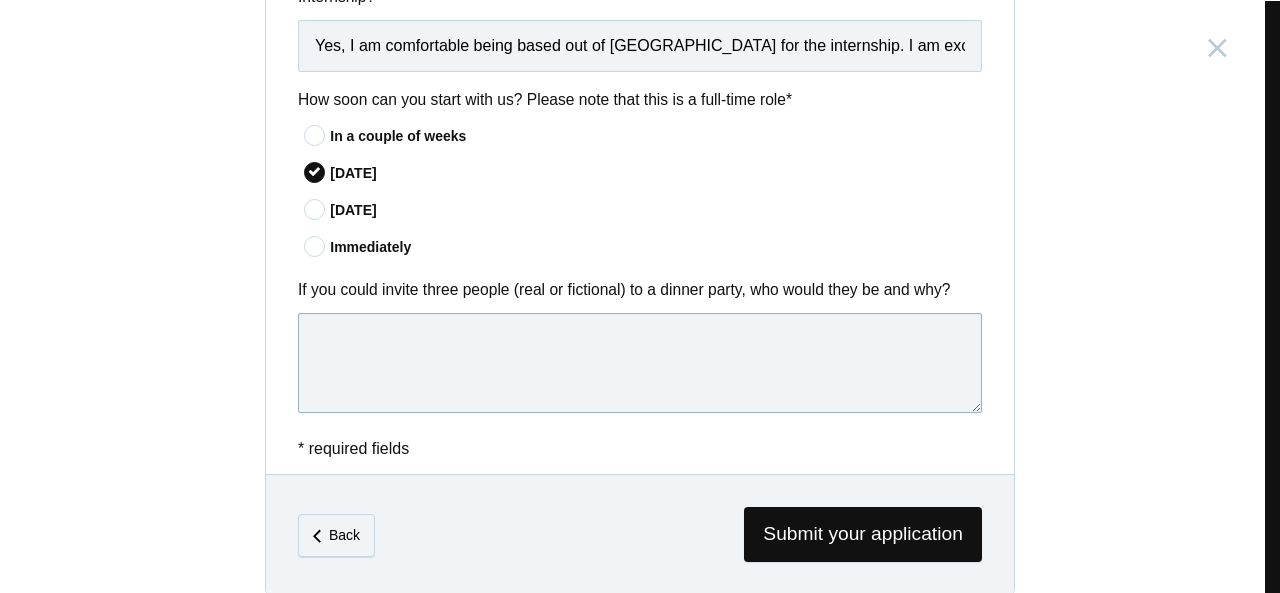 click at bounding box center (640, 363) 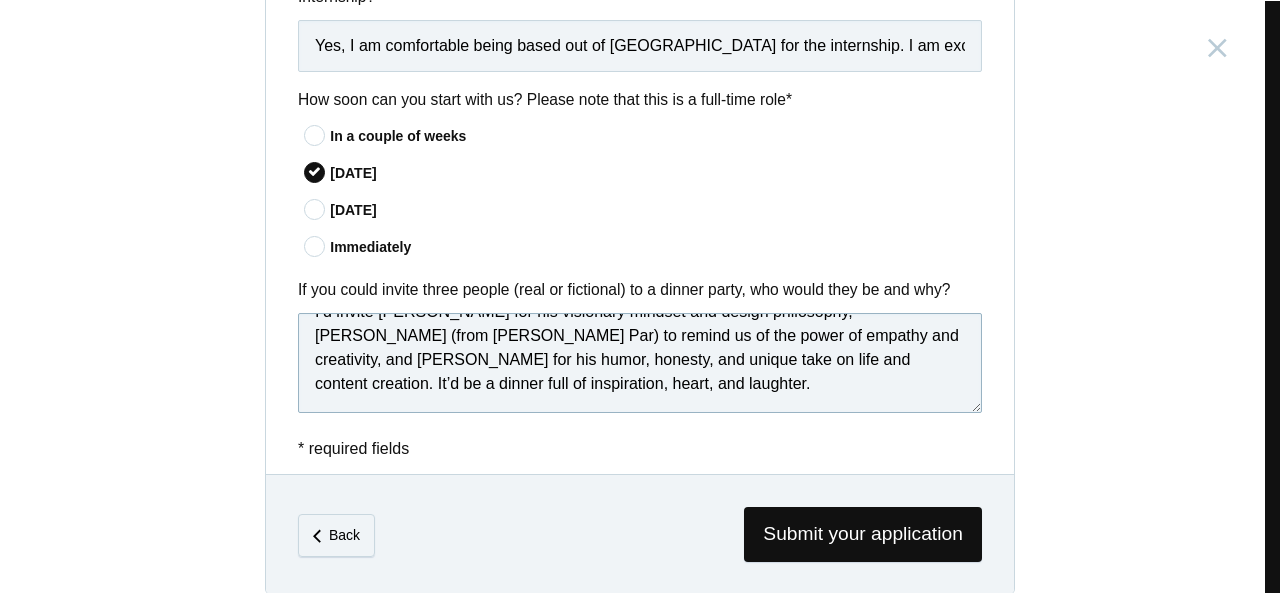 scroll, scrollTop: 77, scrollLeft: 0, axis: vertical 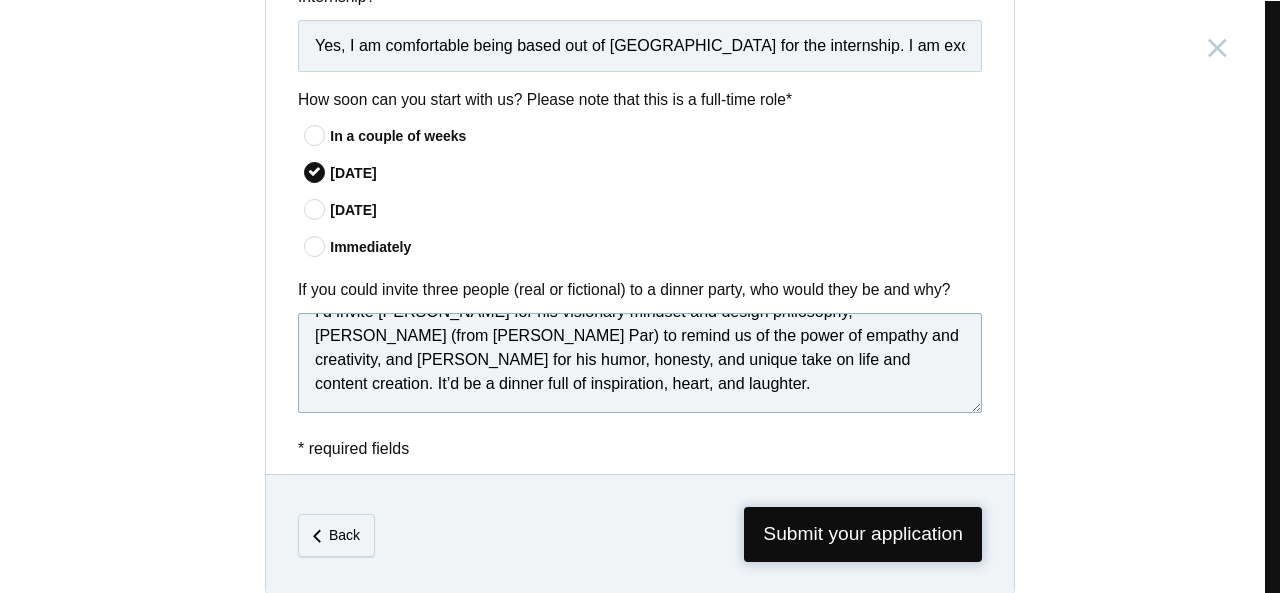 type on "I’d invite Steve Jobs for his visionary mindset and design philosophy, Ishaan Awasthi (from Taare Zameen Par) to remind us of the power of empathy and creativity, and Tanmay Bhat for his humor, honesty, and unique take on life and content creation. It’d be a dinner full of inspiration, heart, and laughter." 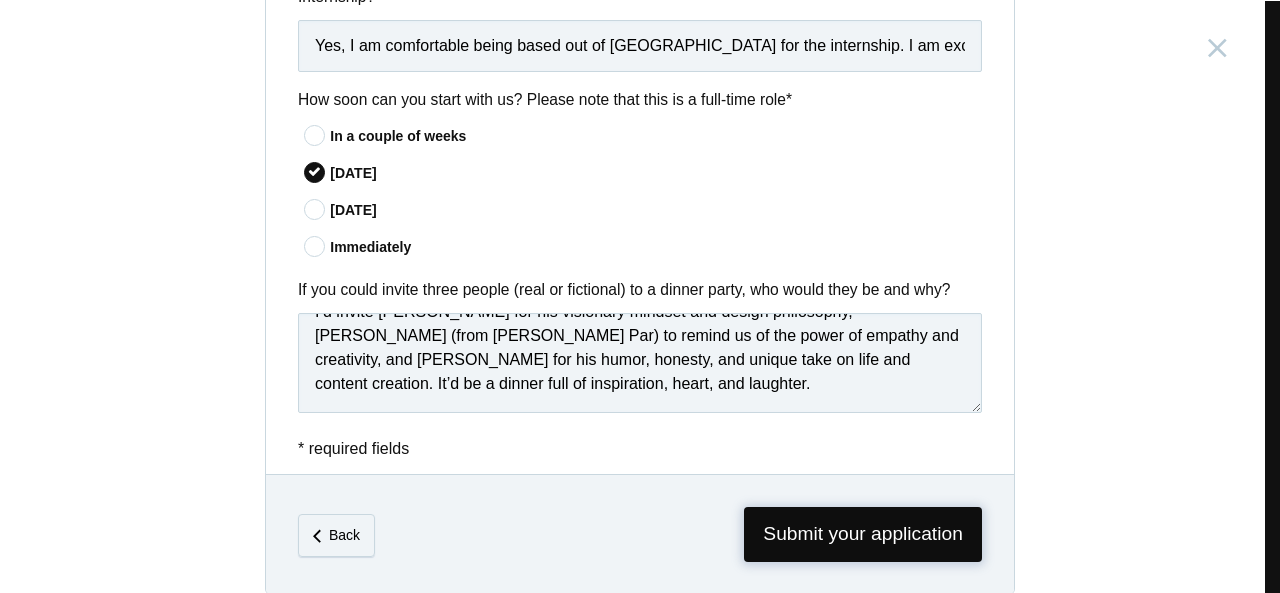 click on "Submit your application" at bounding box center (863, 534) 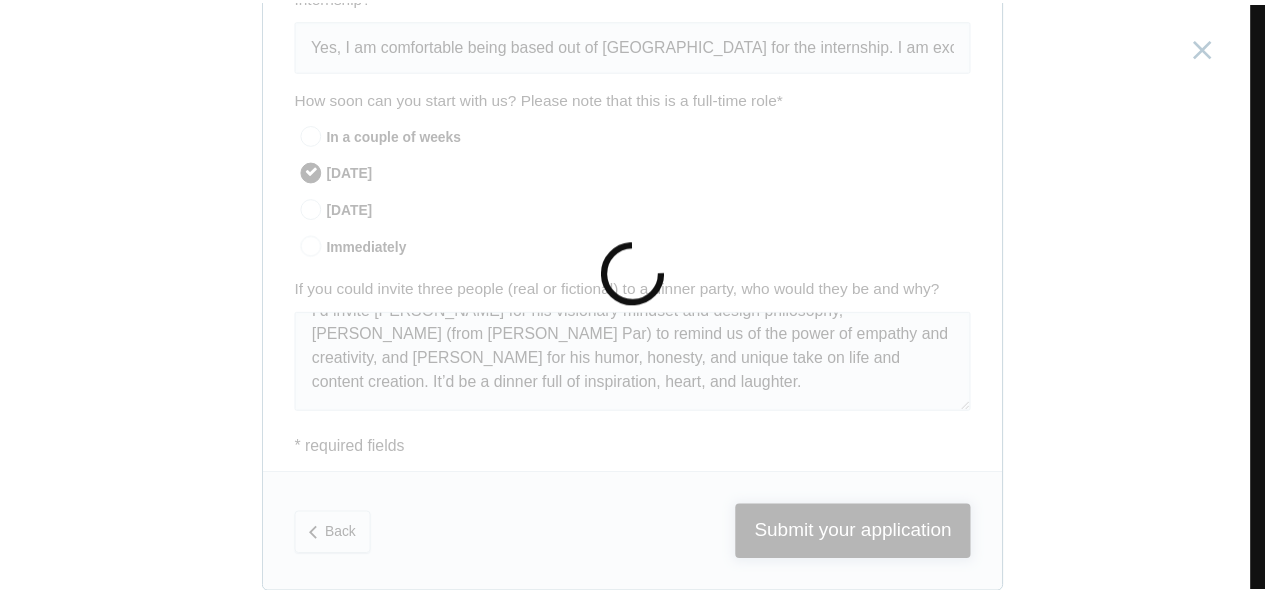 scroll, scrollTop: 0, scrollLeft: 0, axis: both 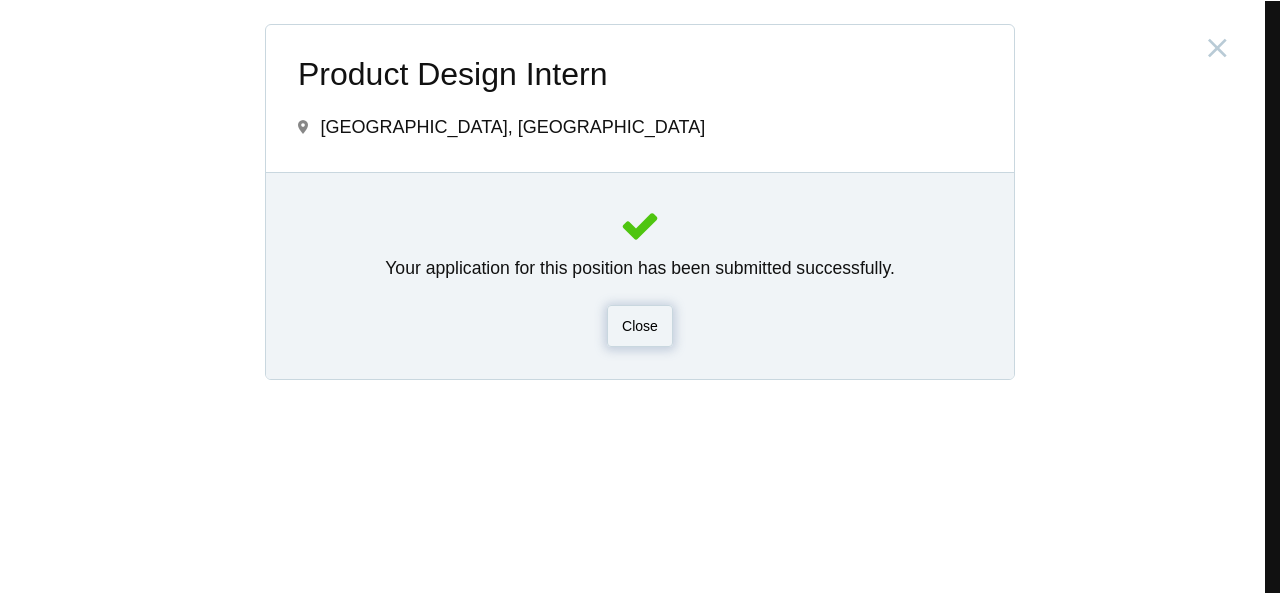 click on "Close" at bounding box center (640, 326) 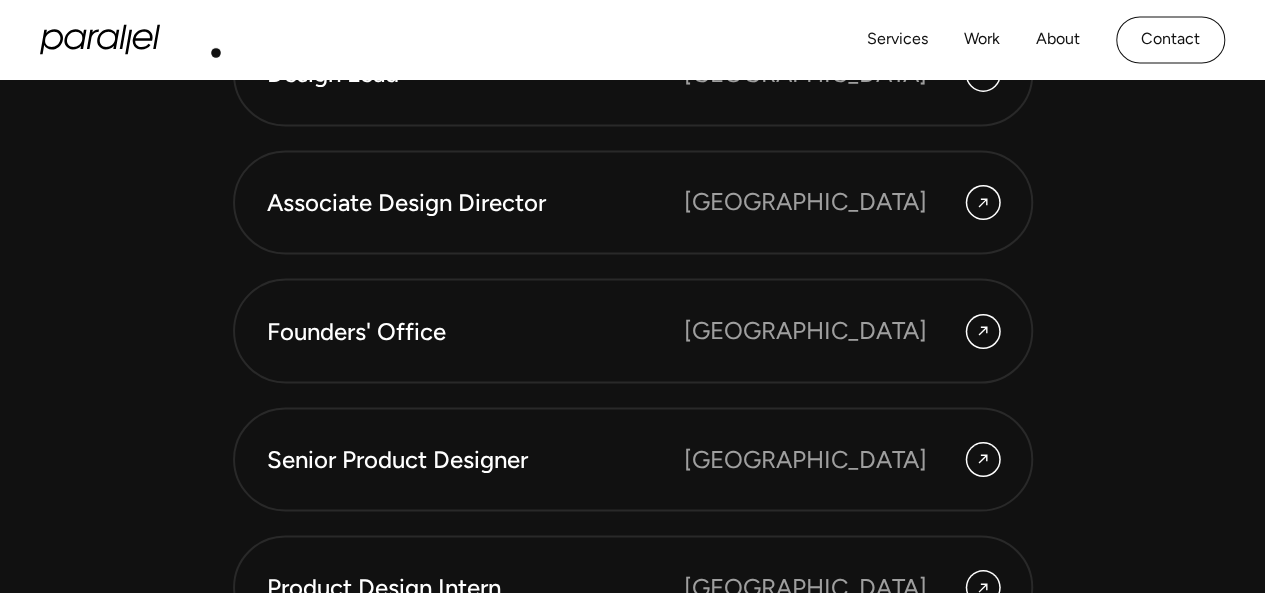 scroll, scrollTop: 5291, scrollLeft: 0, axis: vertical 